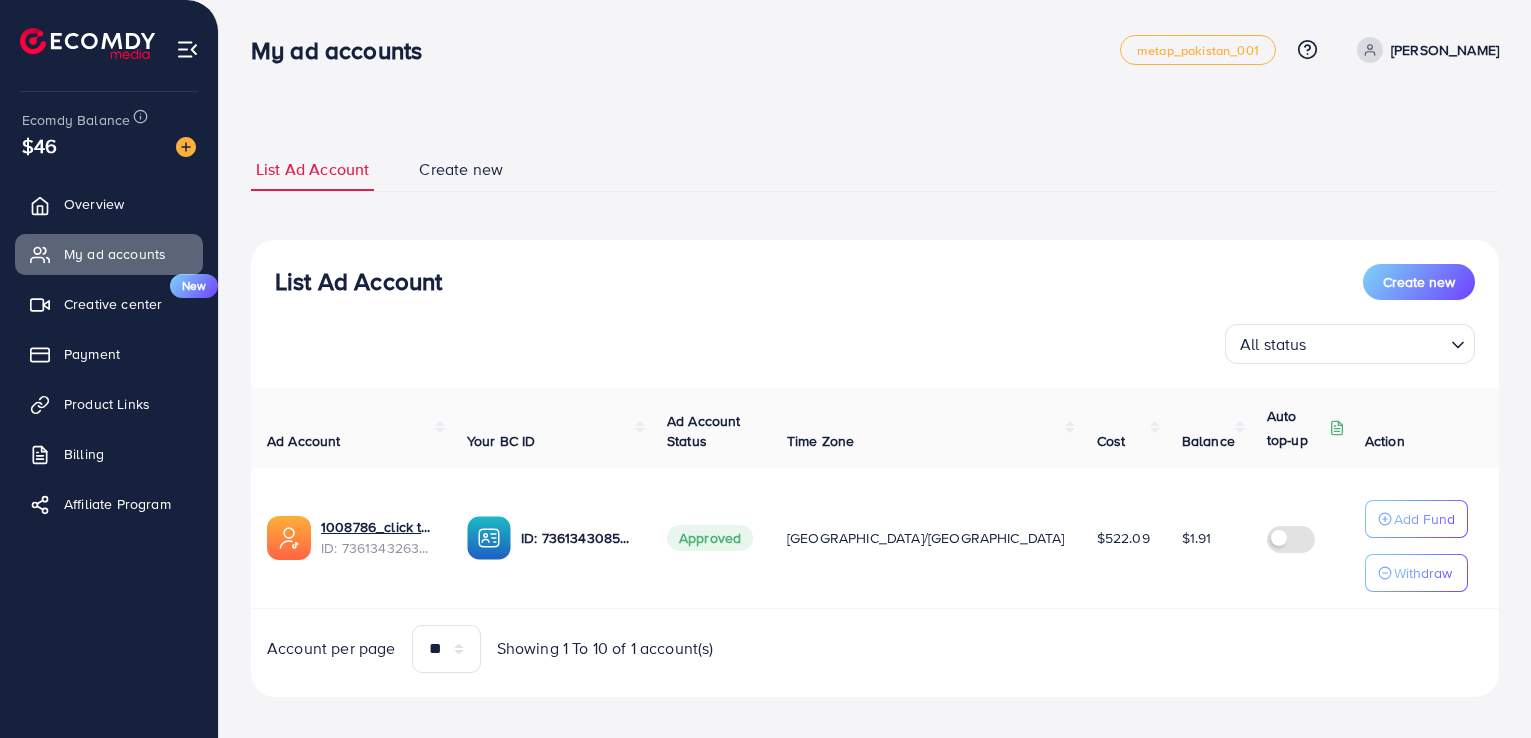 scroll, scrollTop: 0, scrollLeft: 0, axis: both 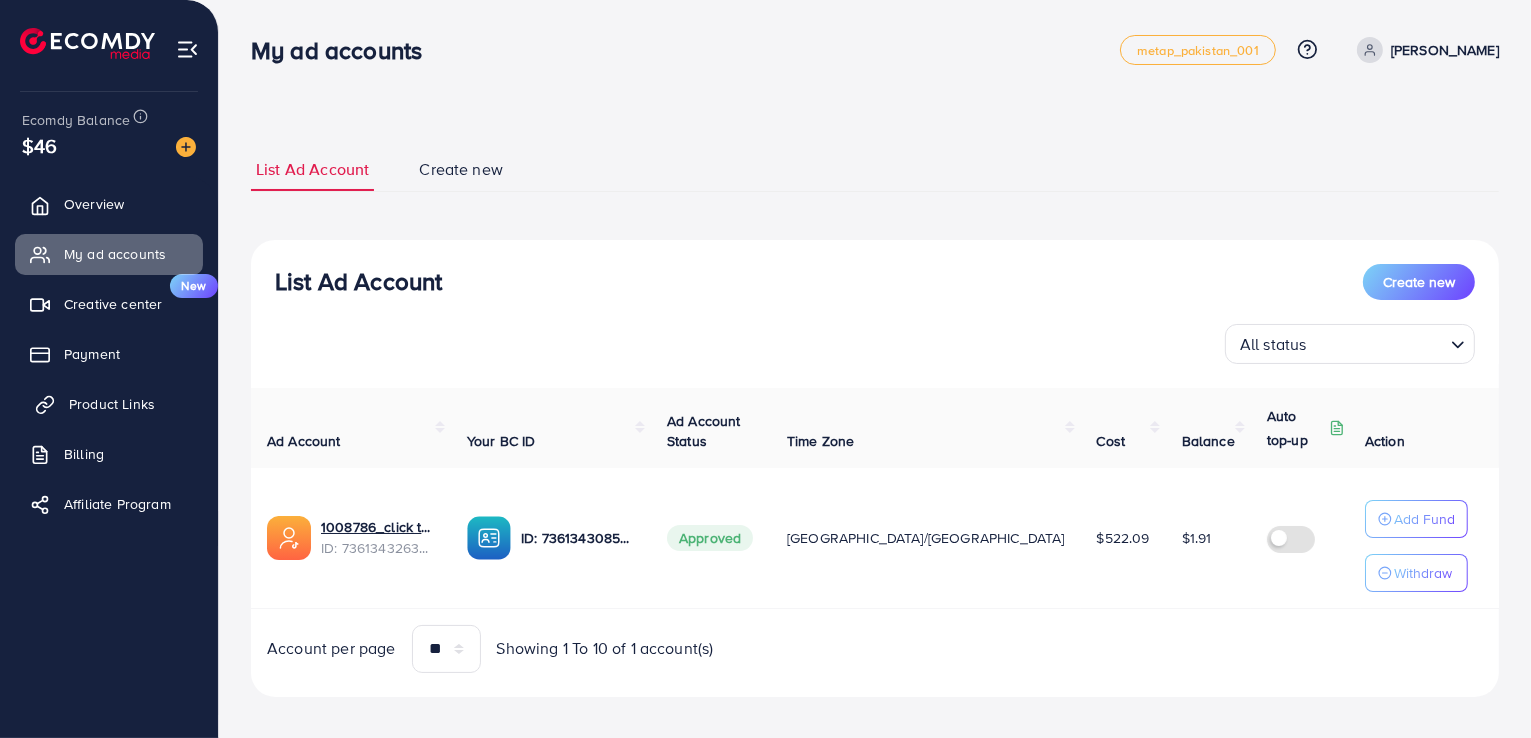click on "Product Links" at bounding box center (112, 404) 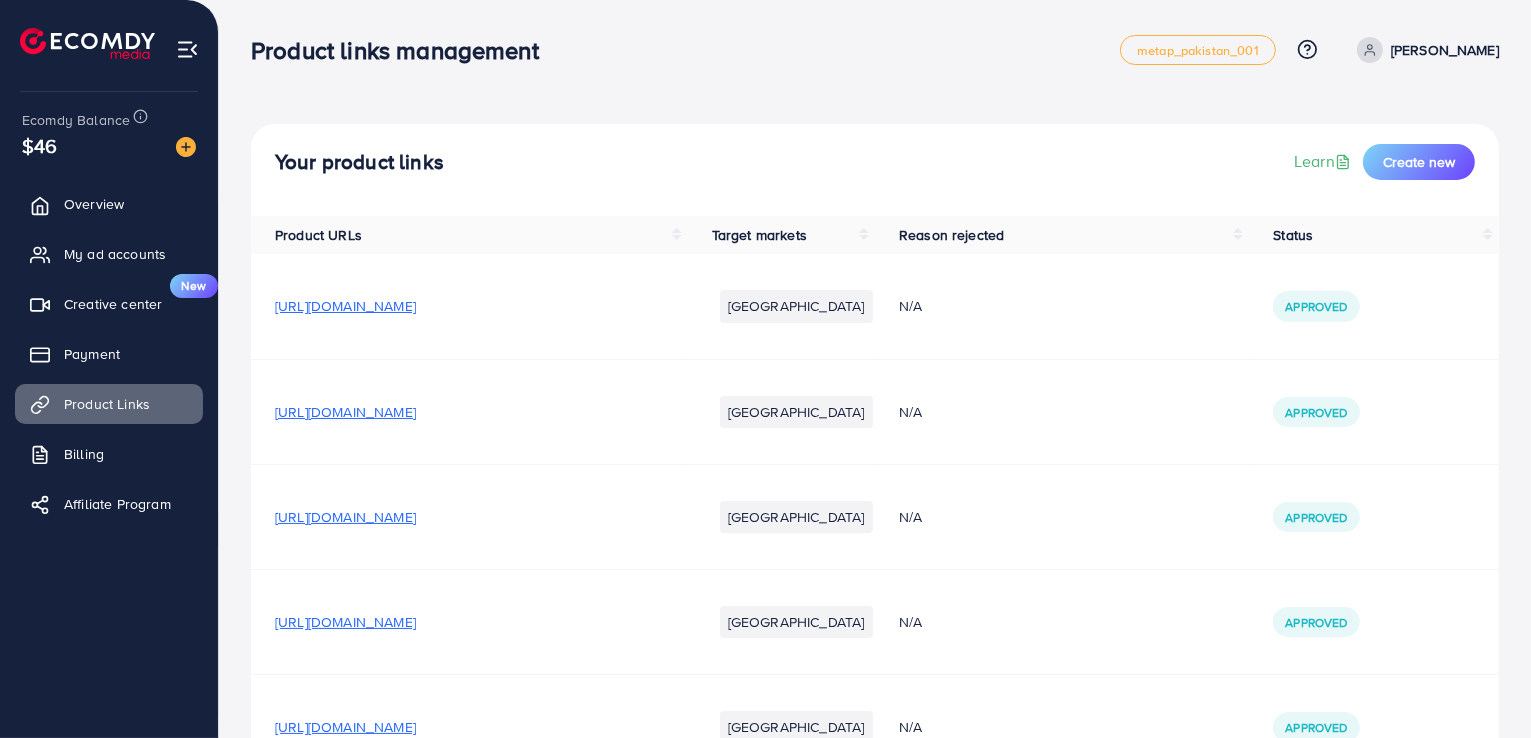 drag, startPoint x: 1465, startPoint y: 0, endPoint x: 1141, endPoint y: 151, distance: 357.45908 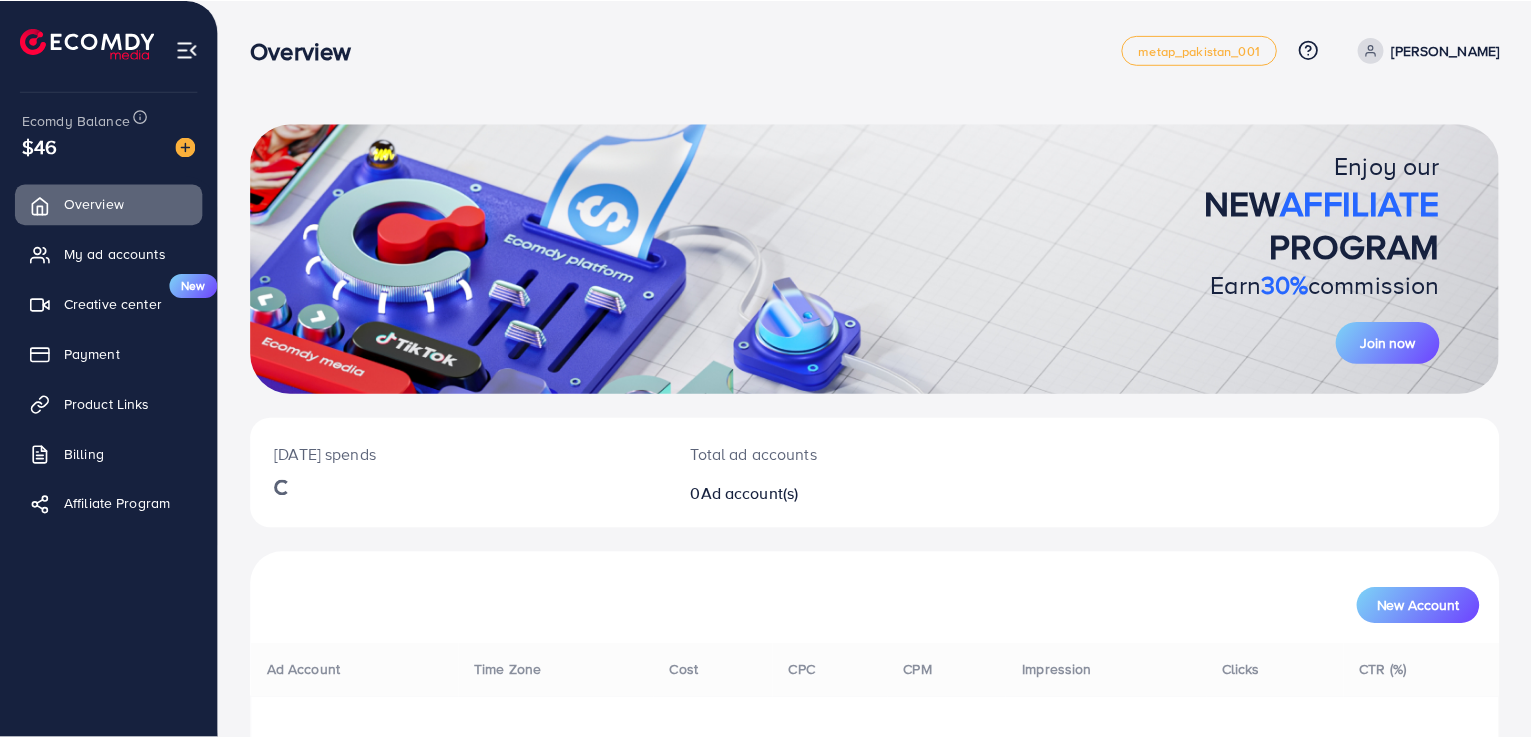 scroll, scrollTop: 0, scrollLeft: 0, axis: both 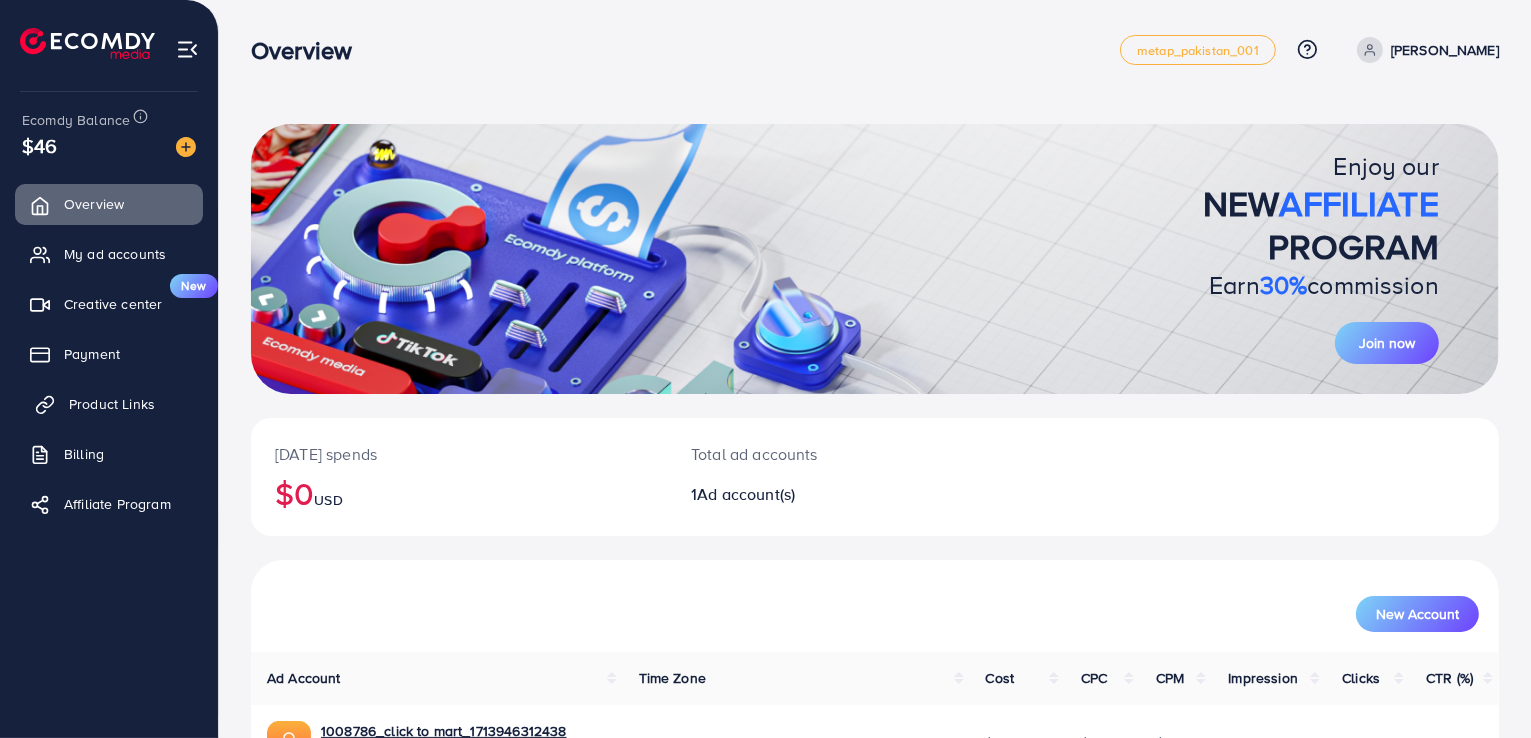 click on "Product Links" at bounding box center [112, 404] 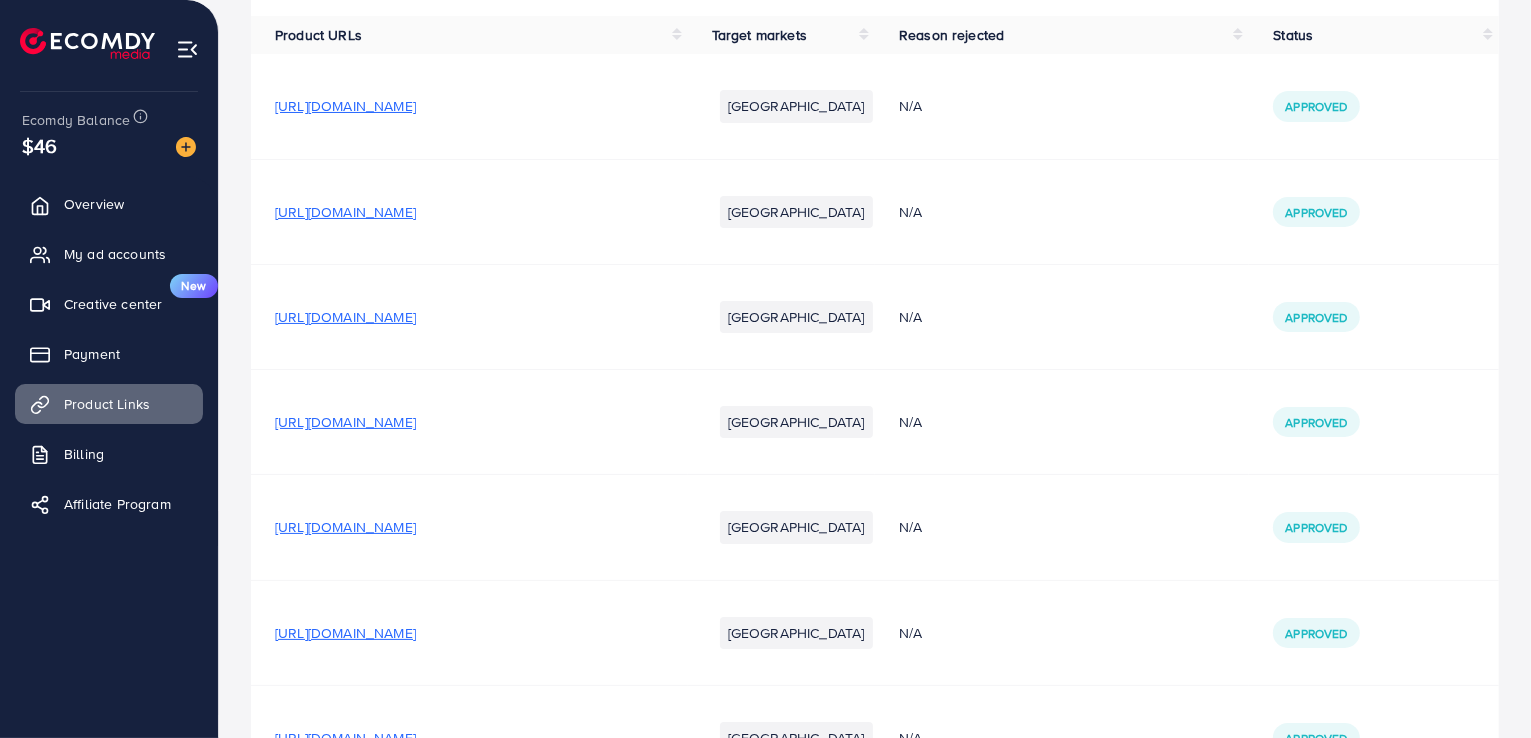 scroll, scrollTop: 0, scrollLeft: 0, axis: both 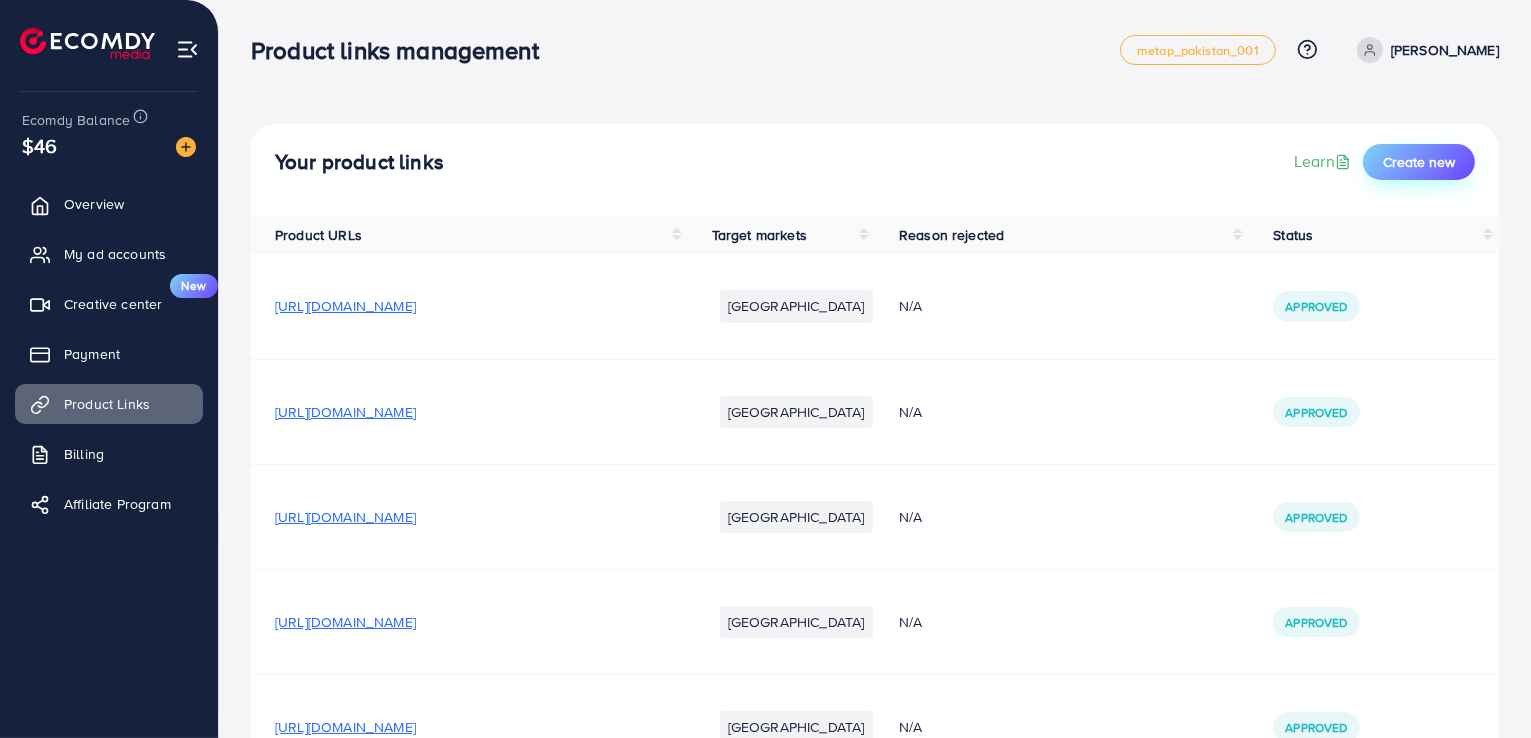 click on "Create new" at bounding box center [1419, 162] 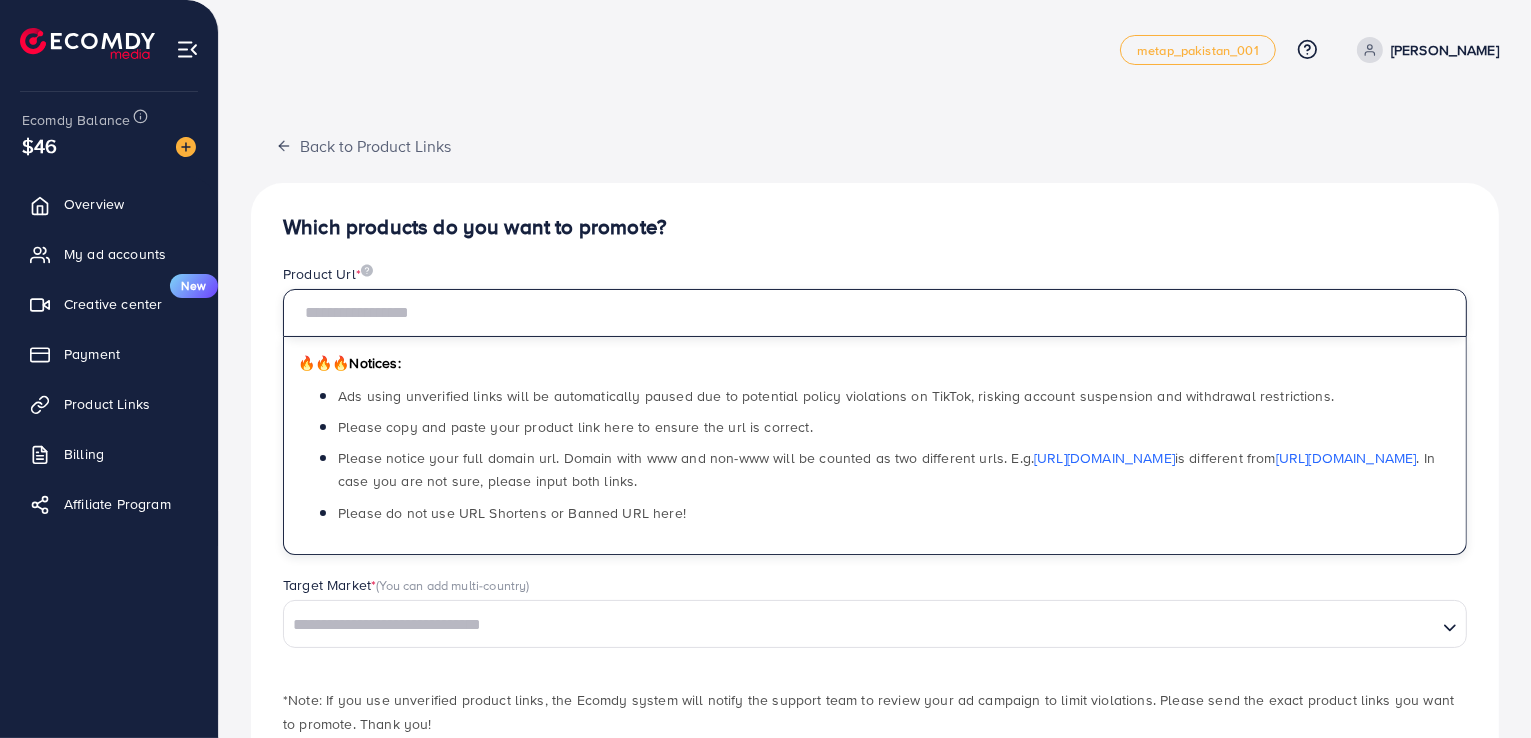 paste on "**********" 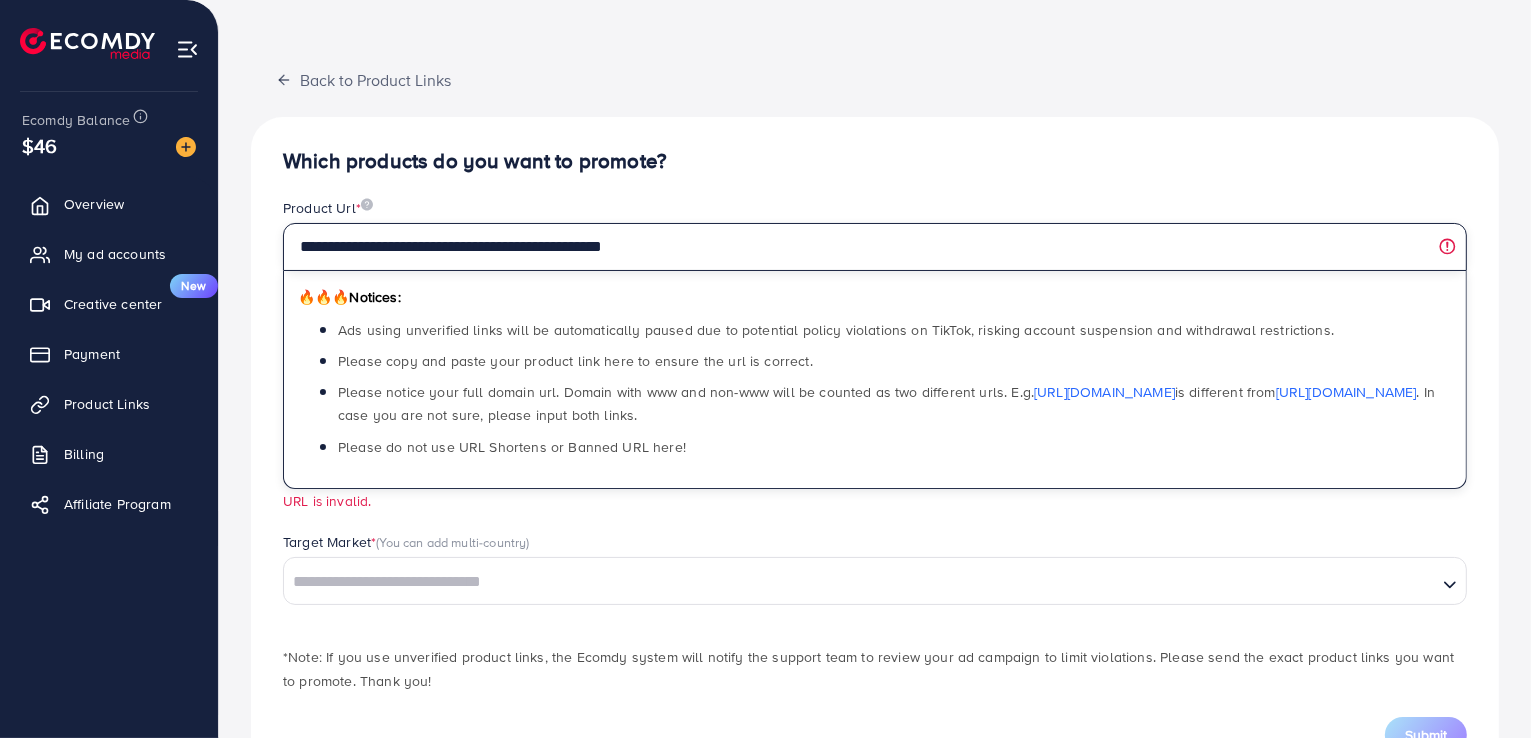 scroll, scrollTop: 100, scrollLeft: 0, axis: vertical 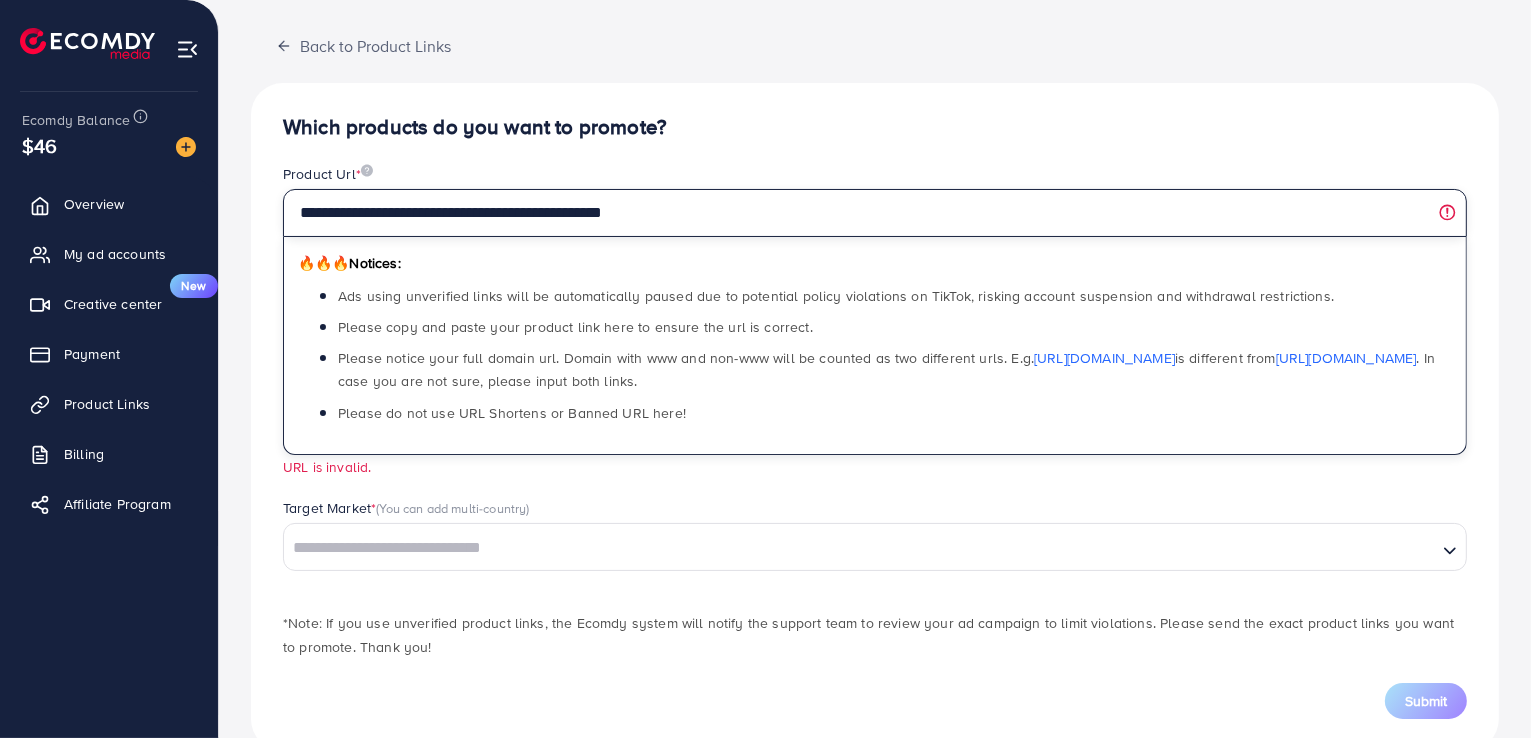 type on "**********" 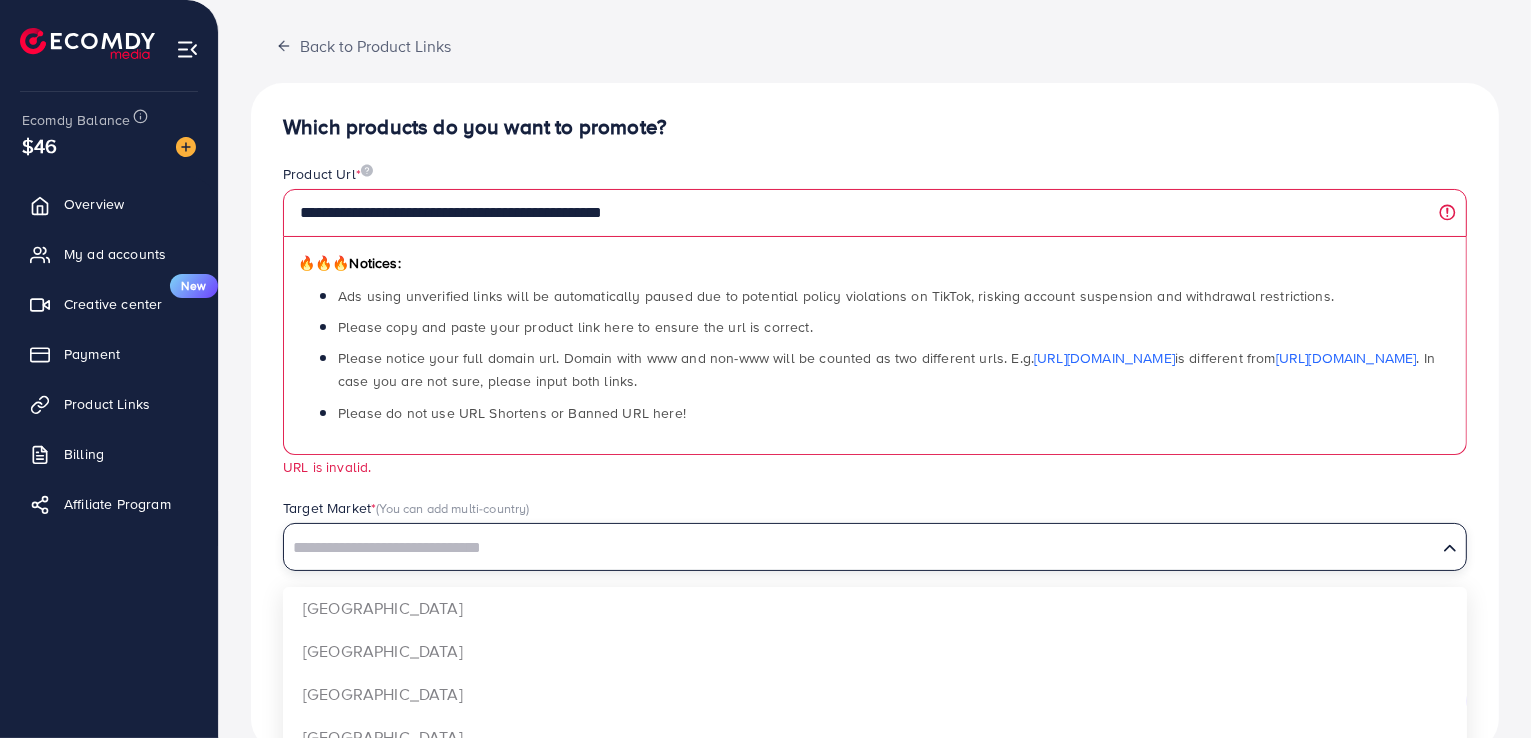 click at bounding box center (860, 548) 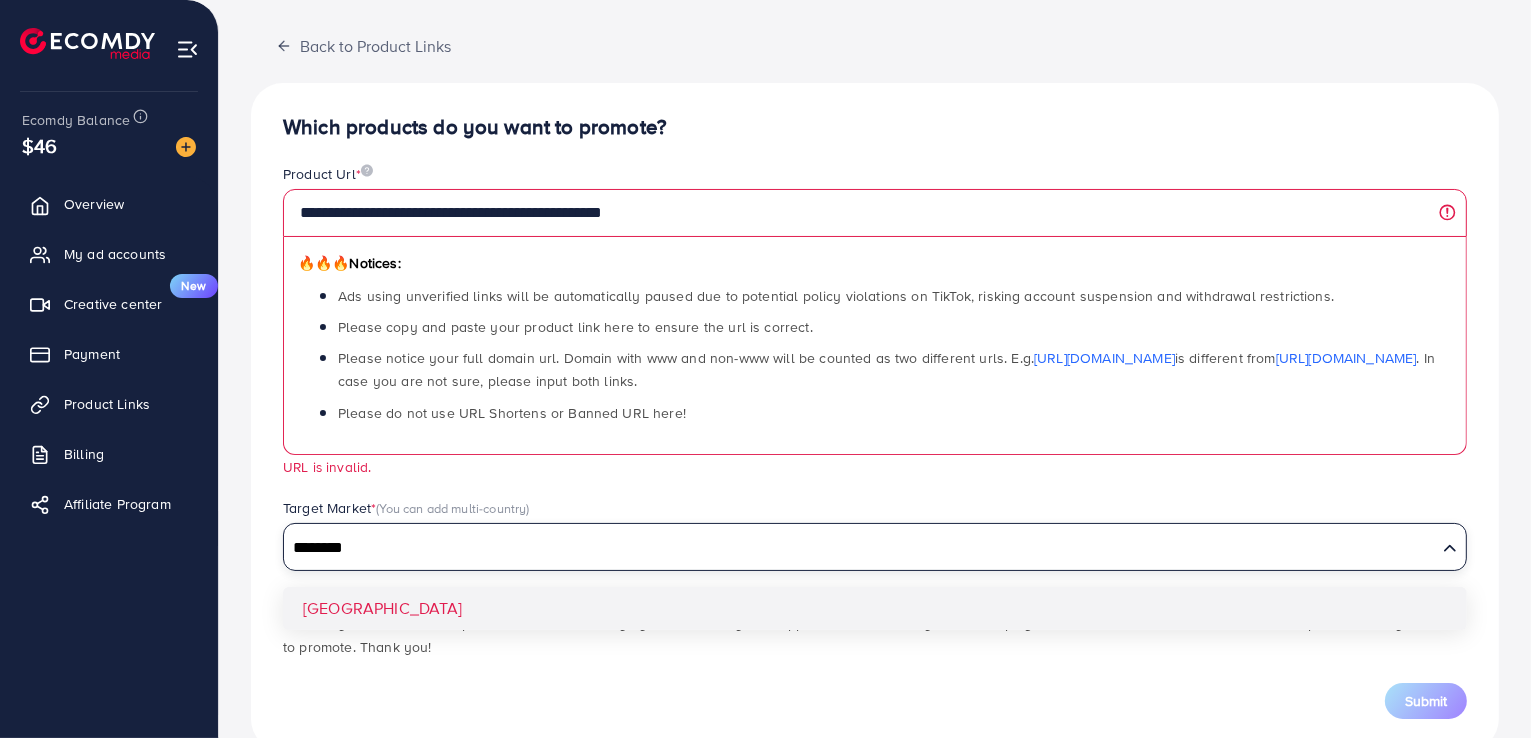 type on "********" 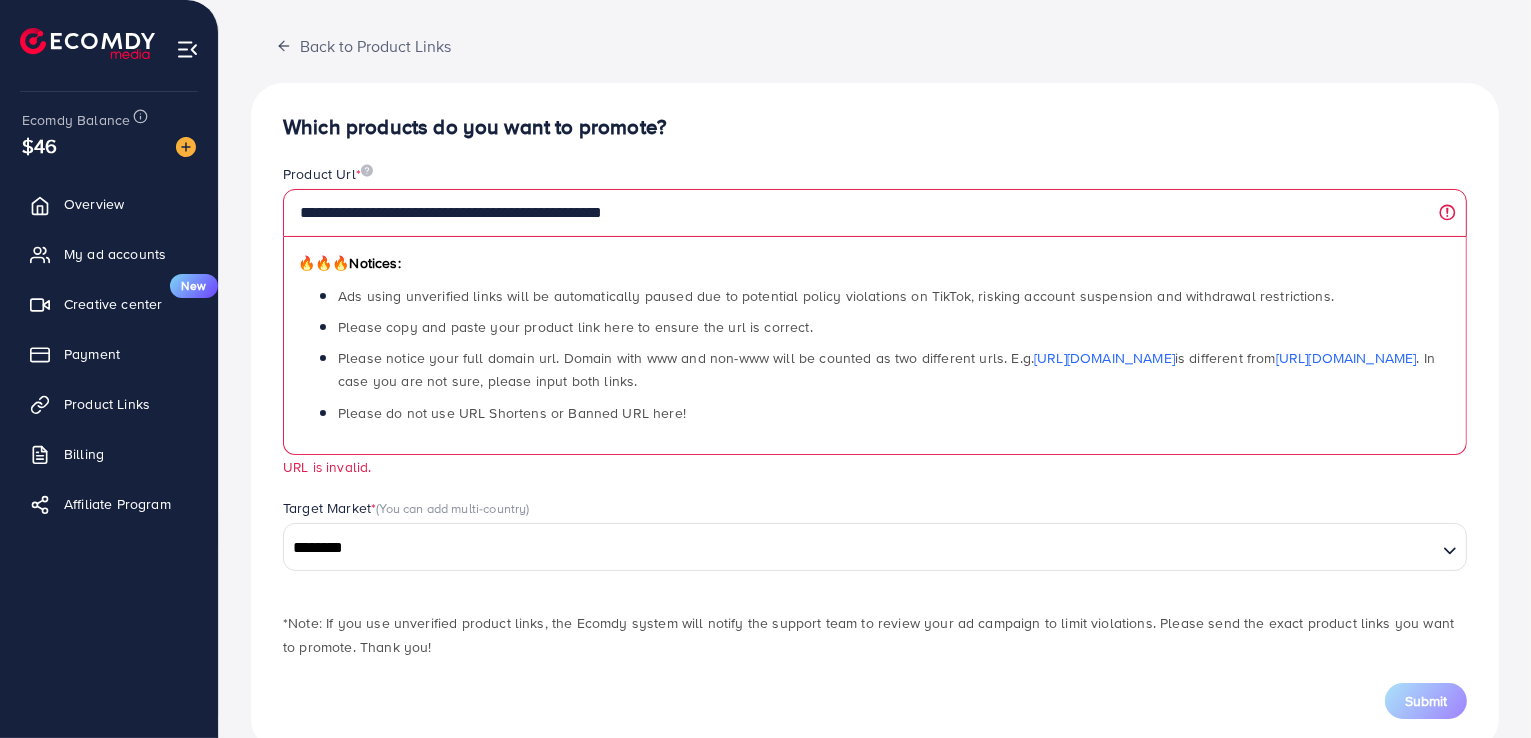 drag, startPoint x: 1032, startPoint y: 643, endPoint x: 1016, endPoint y: 632, distance: 19.416489 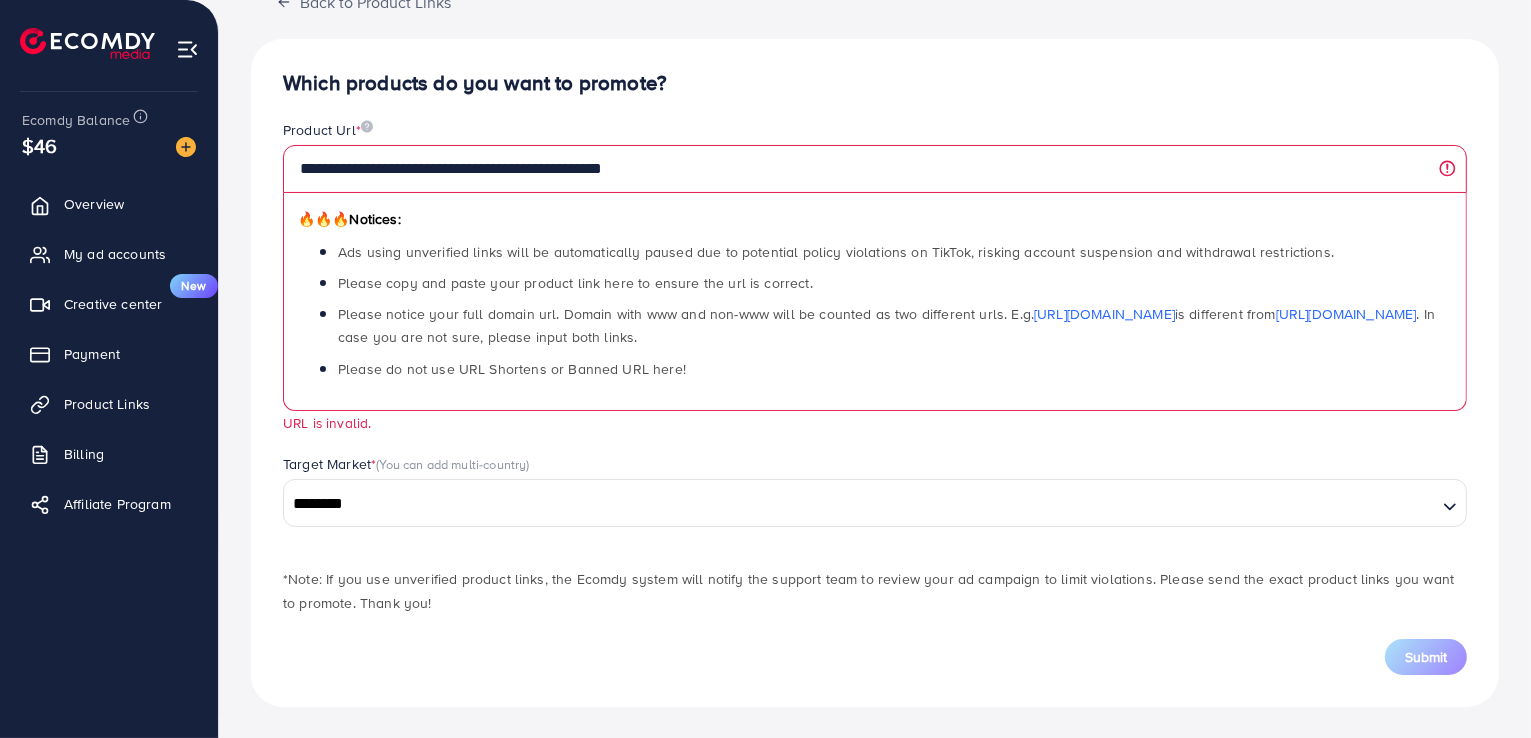 scroll, scrollTop: 0, scrollLeft: 0, axis: both 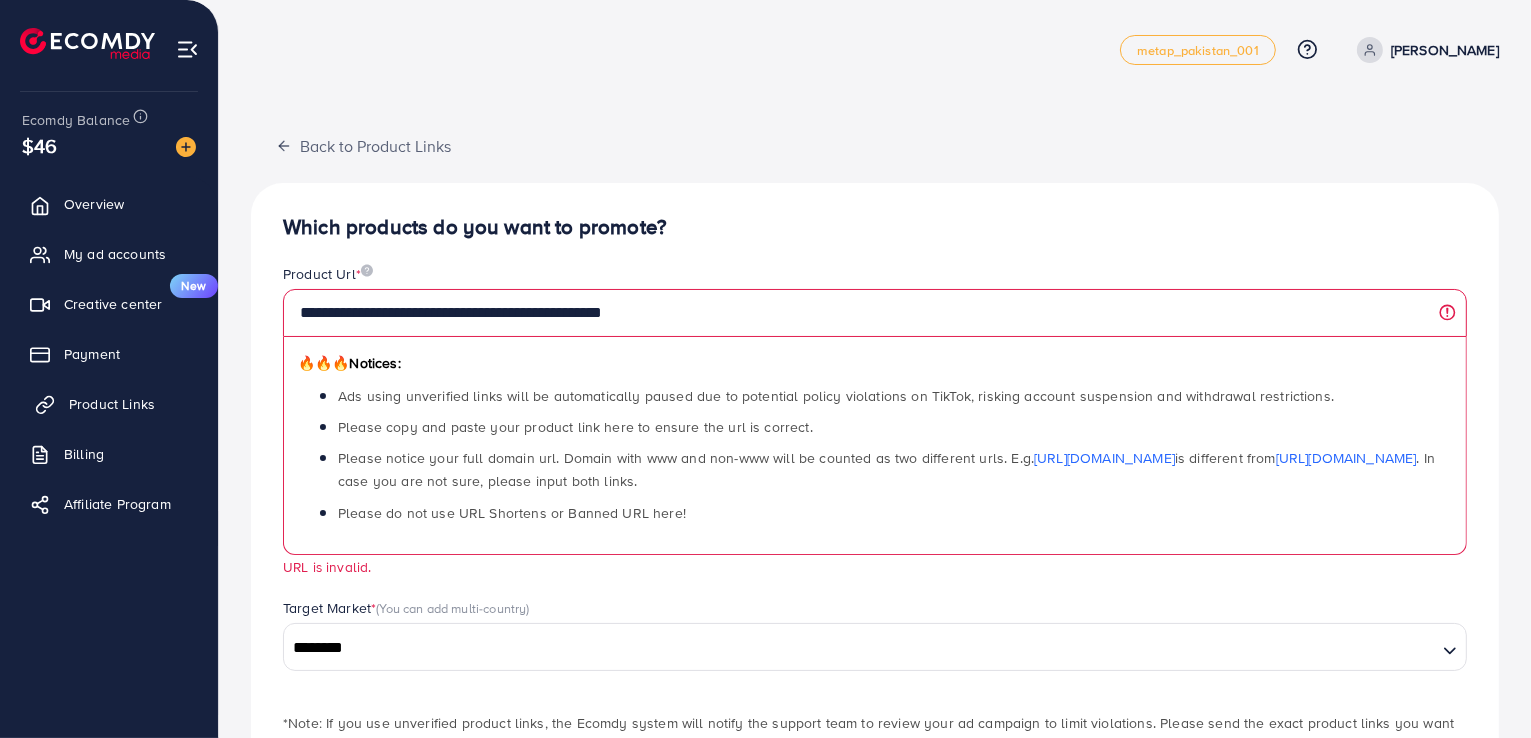 click on "Product Links" at bounding box center (109, 404) 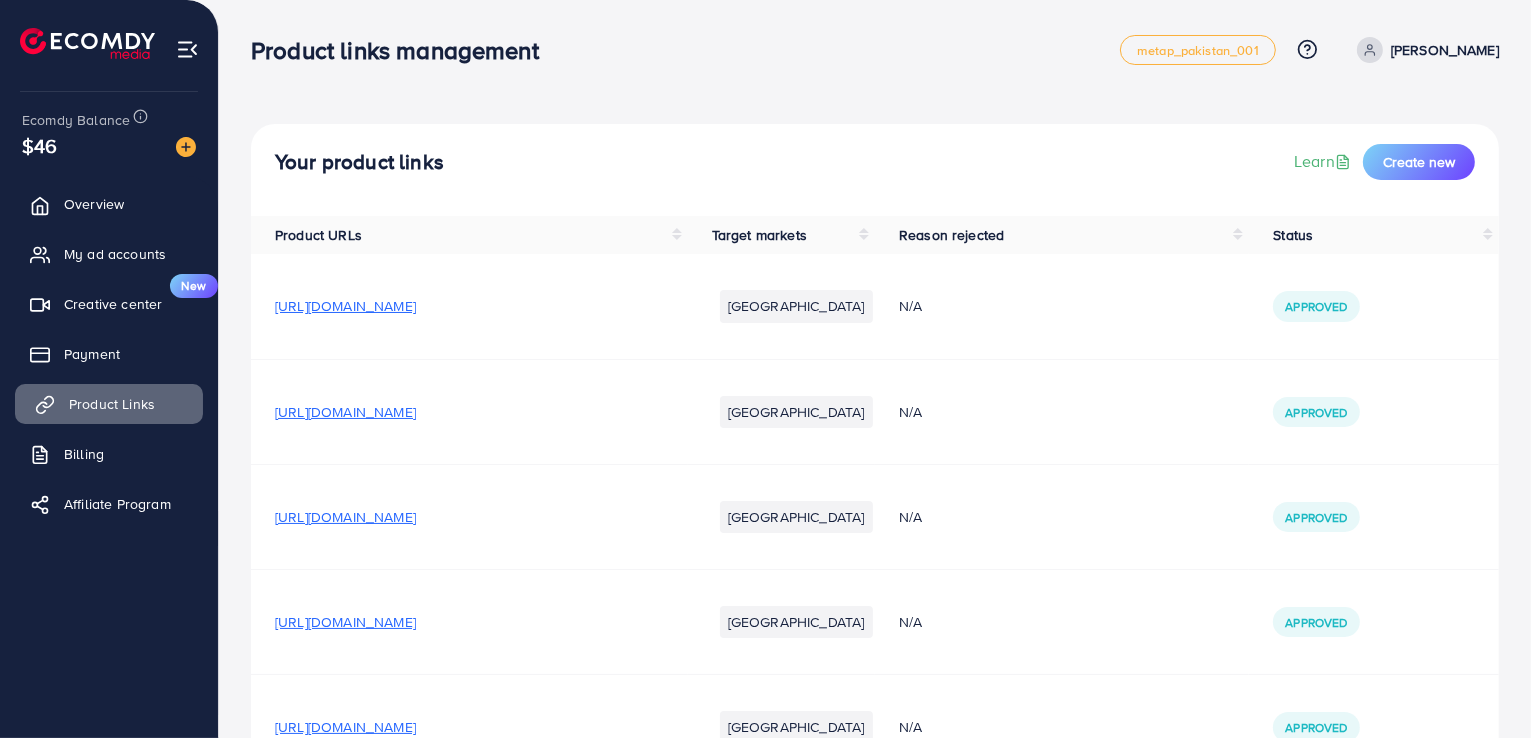 click on "Product Links" at bounding box center (112, 404) 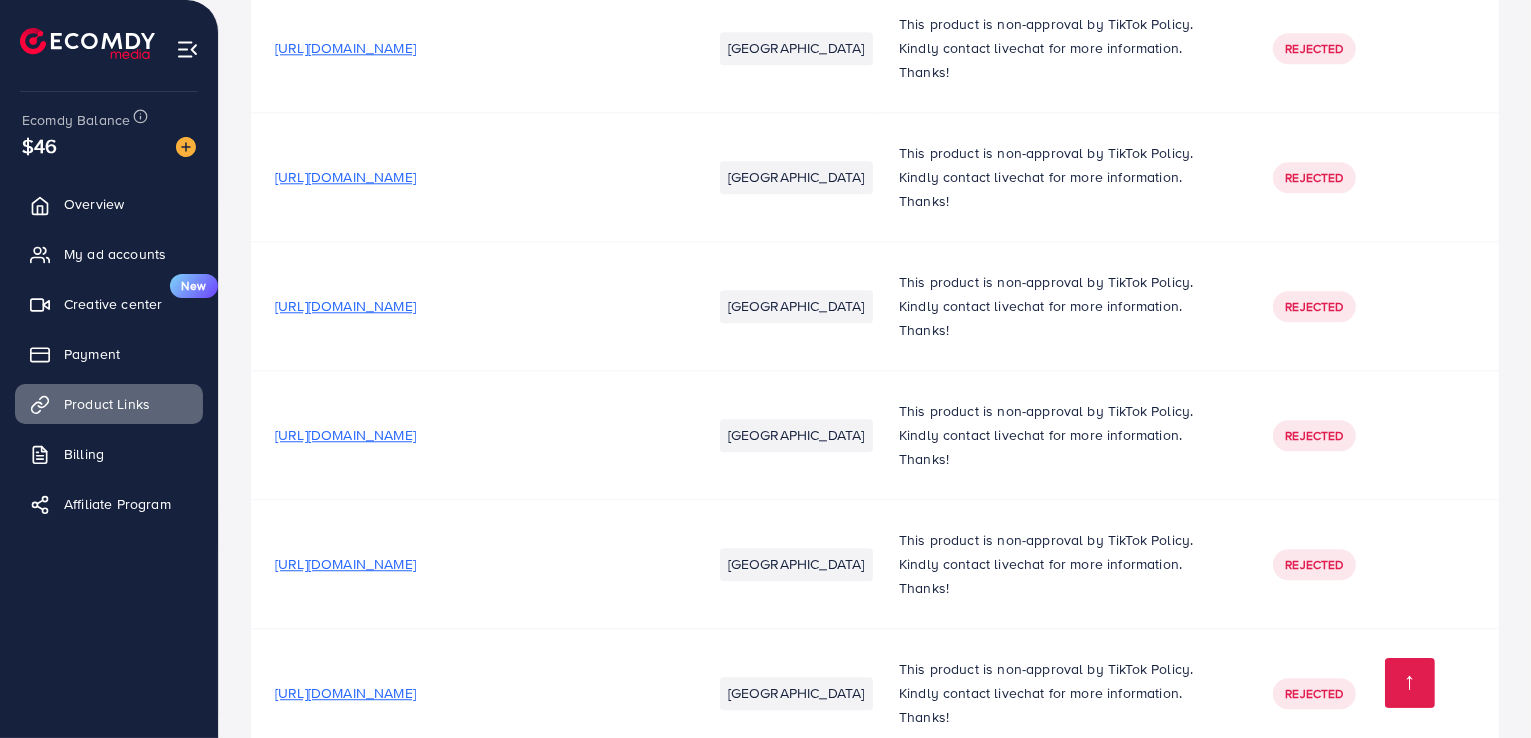 scroll, scrollTop: 5100, scrollLeft: 0, axis: vertical 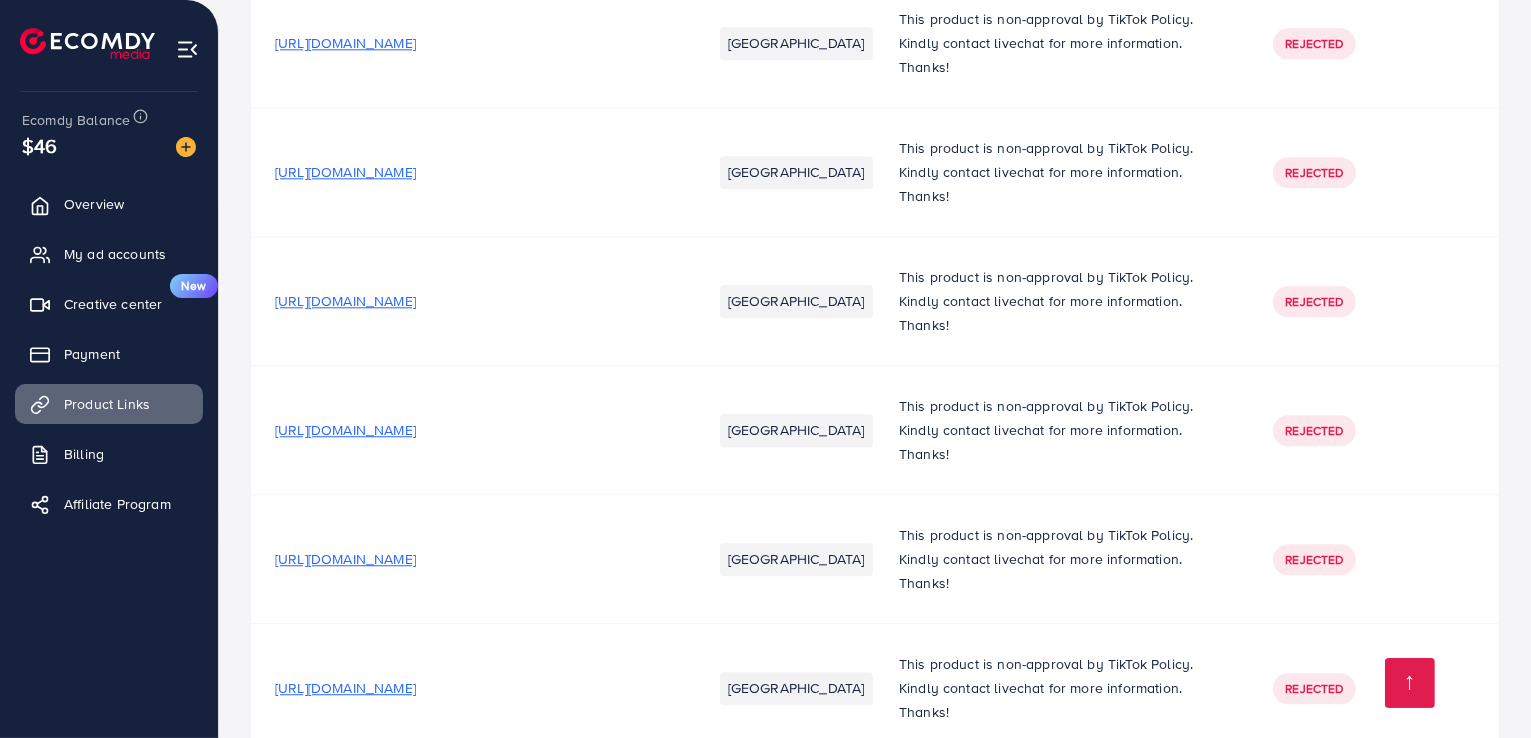 click on "This product is non-approval by TikTok Policy. Kindly contact livechat for more information. Thanks!" at bounding box center (1062, 688) 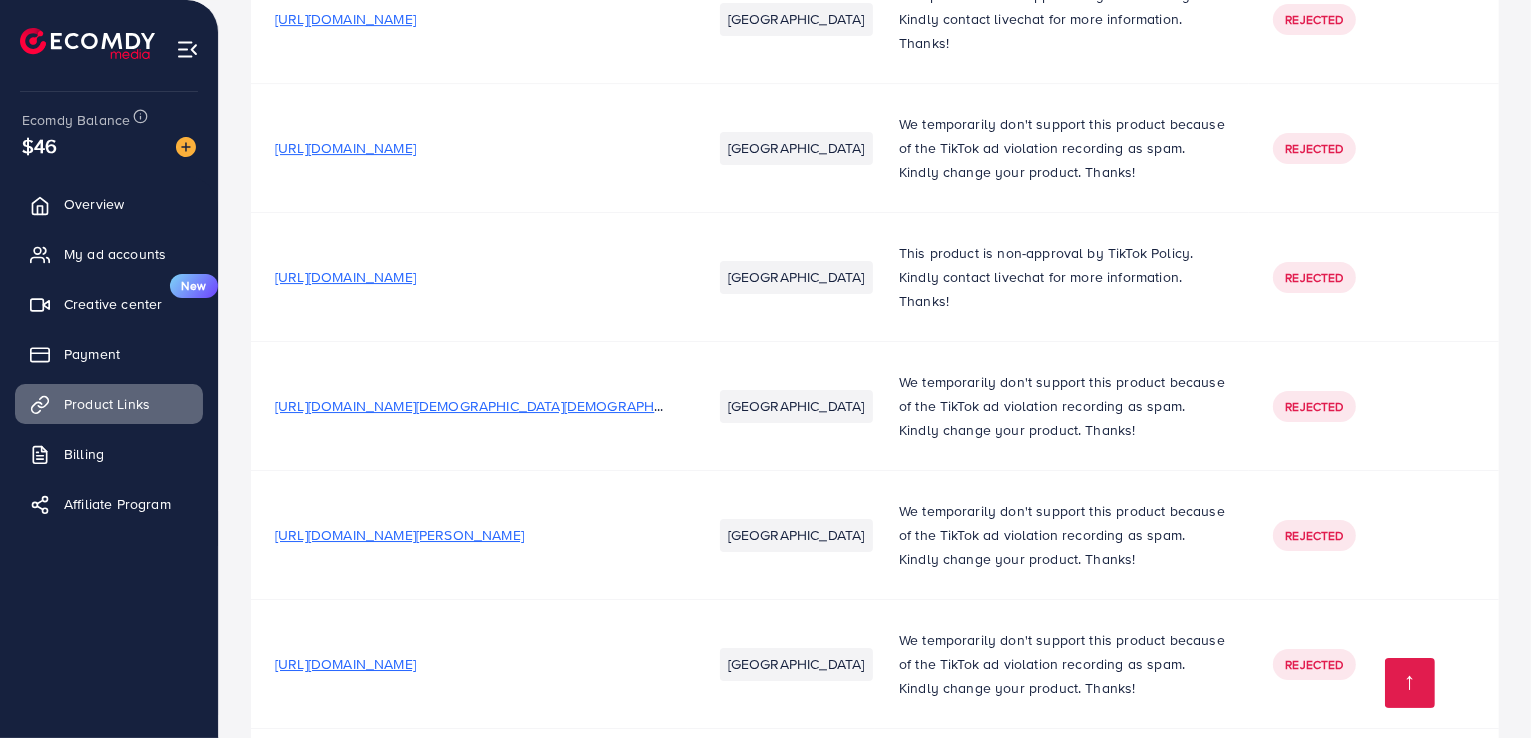 scroll, scrollTop: 7363, scrollLeft: 0, axis: vertical 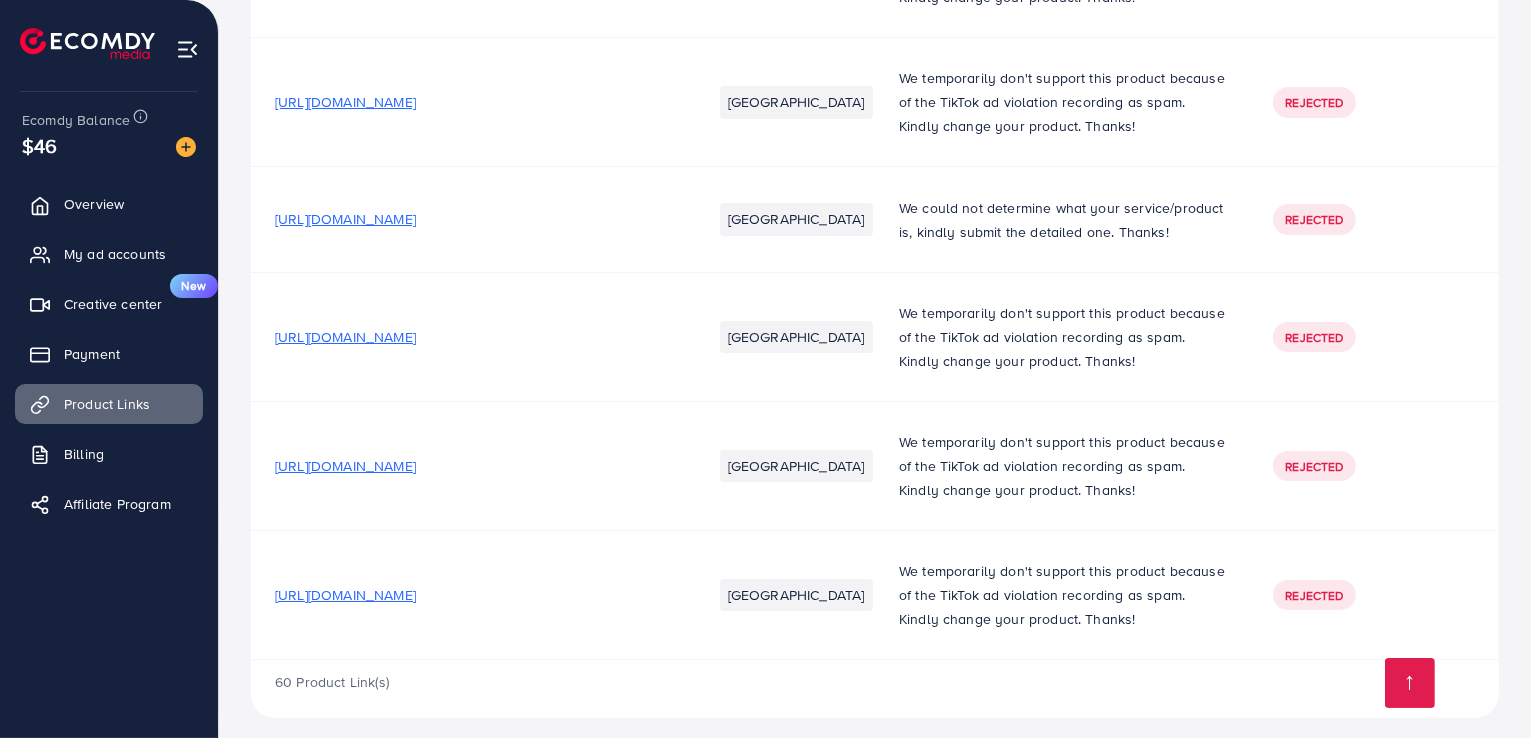 click on "[URL][DOMAIN_NAME]" at bounding box center (345, 595) 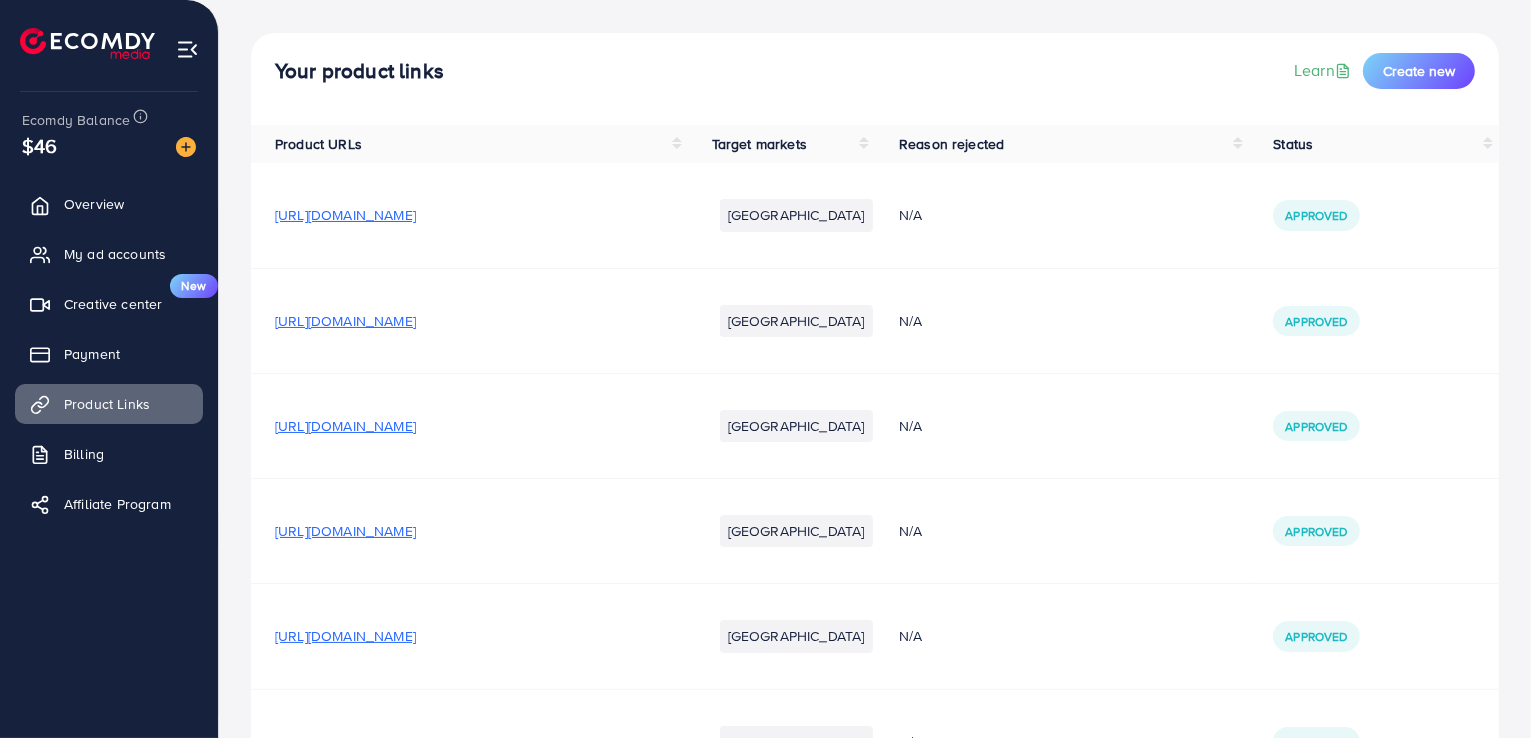 scroll, scrollTop: 0, scrollLeft: 0, axis: both 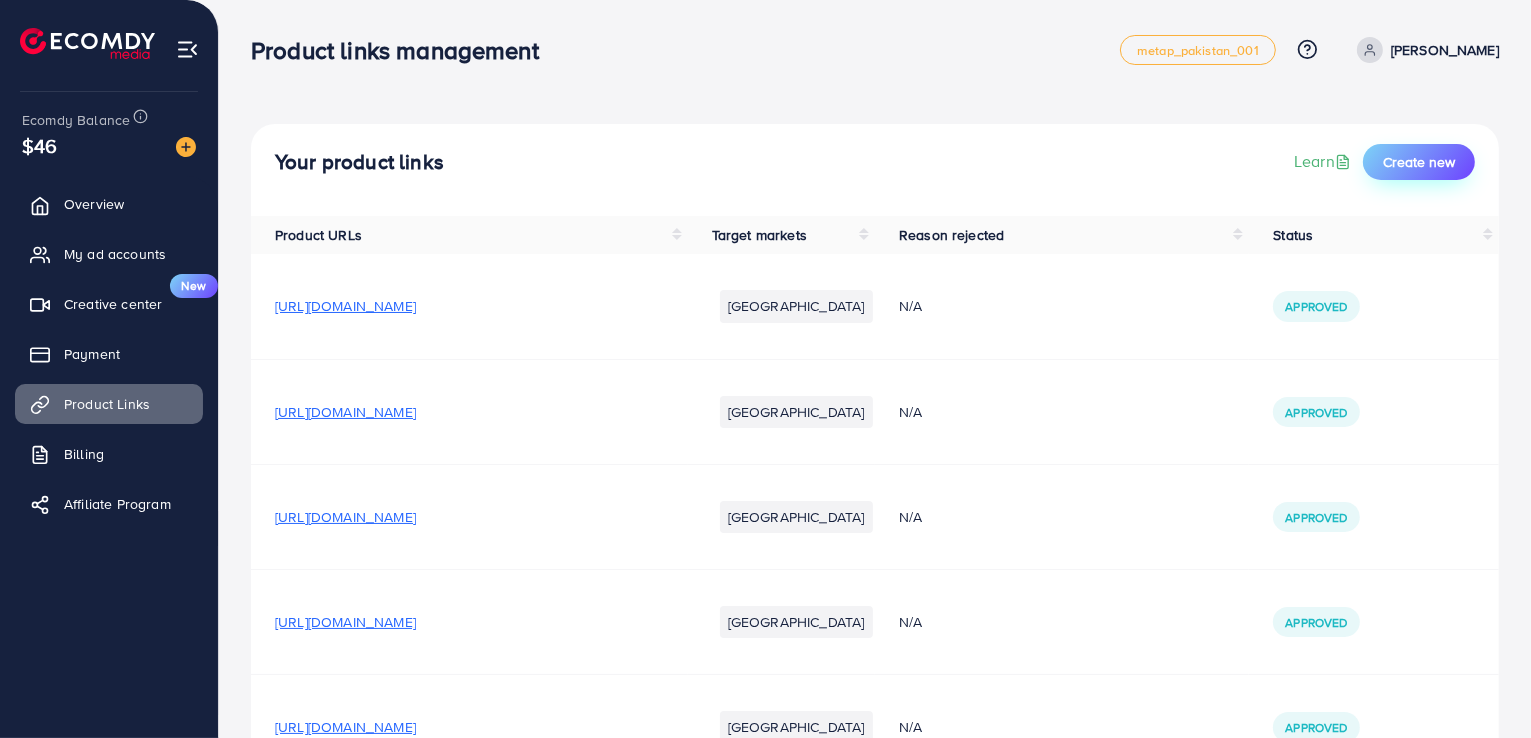 click on "Create new" at bounding box center (1419, 162) 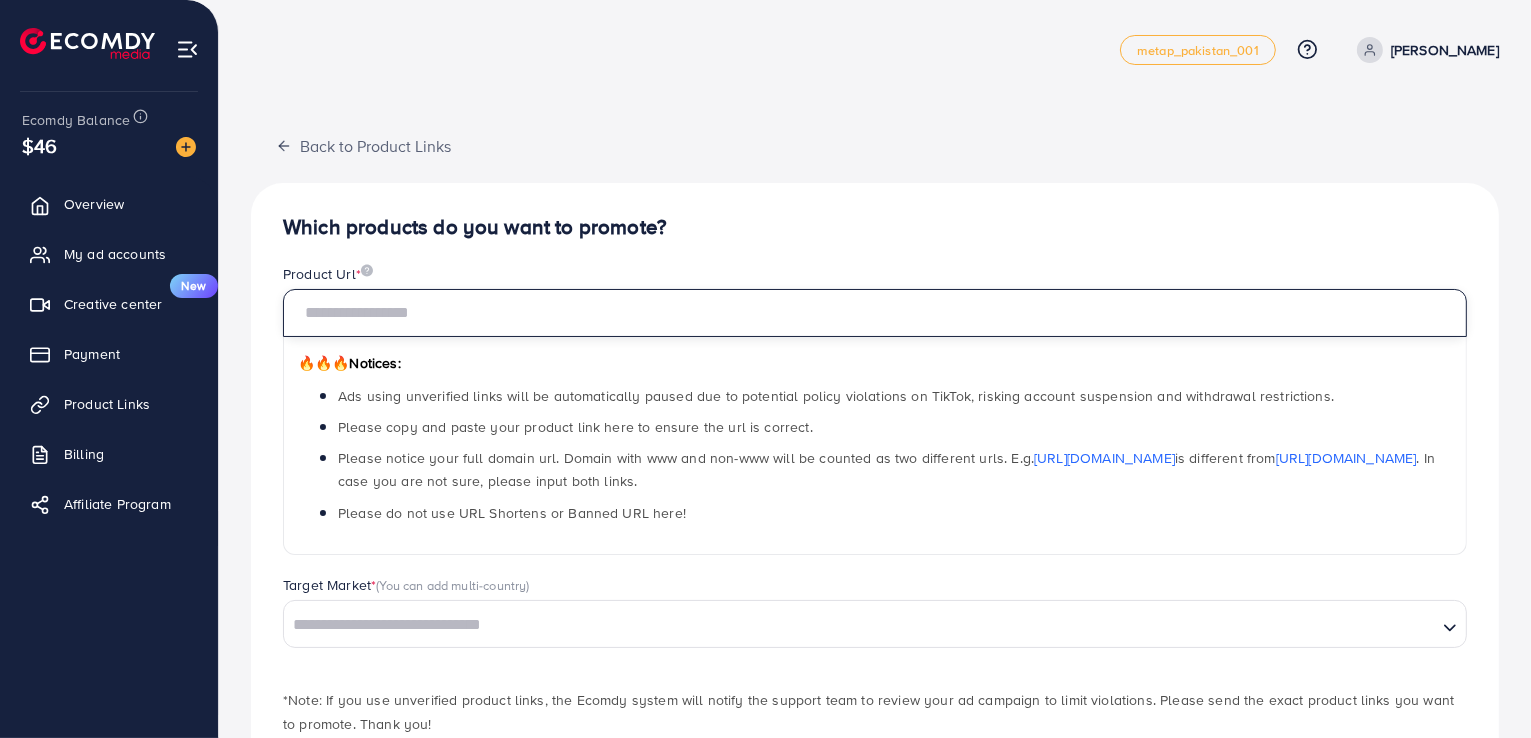 click at bounding box center [875, 313] 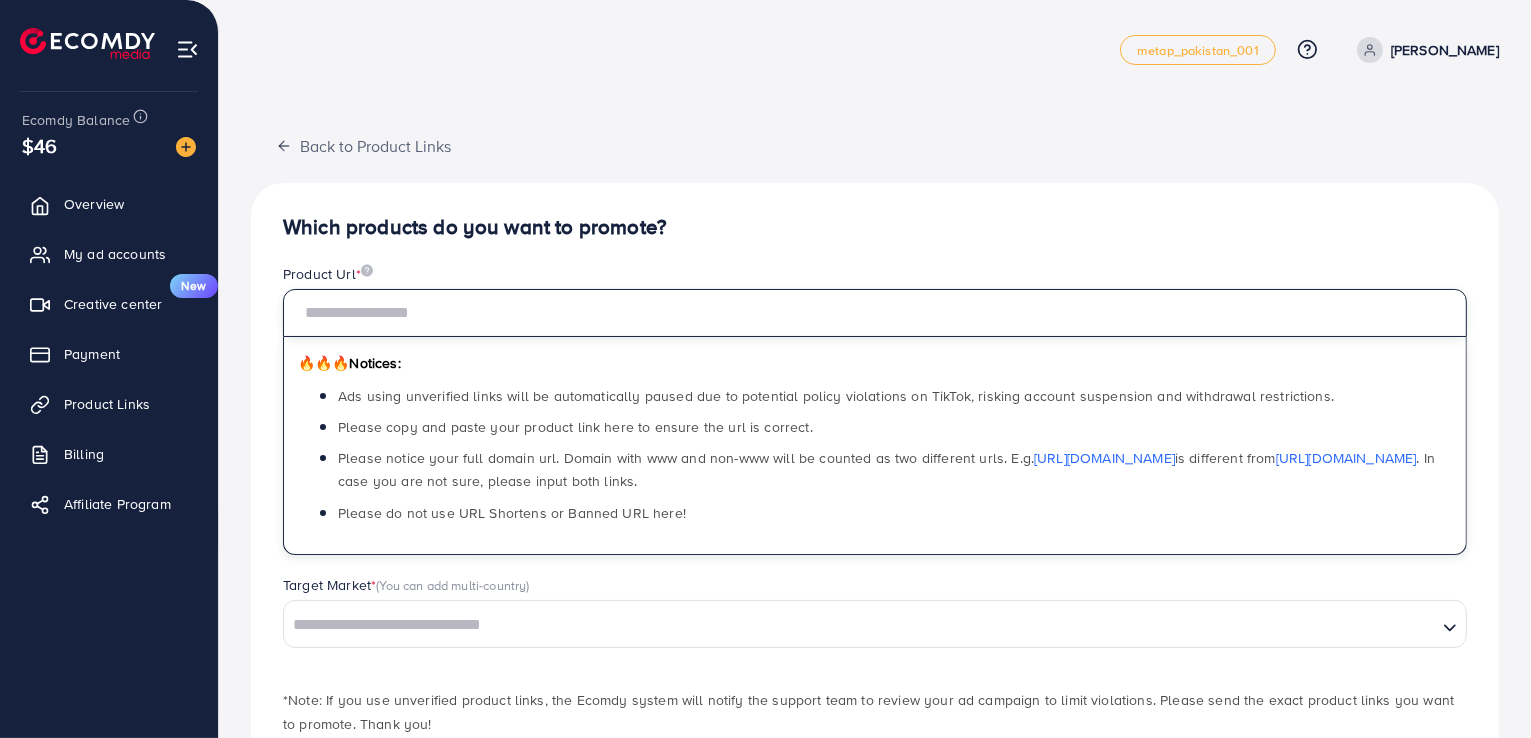 paste on "**********" 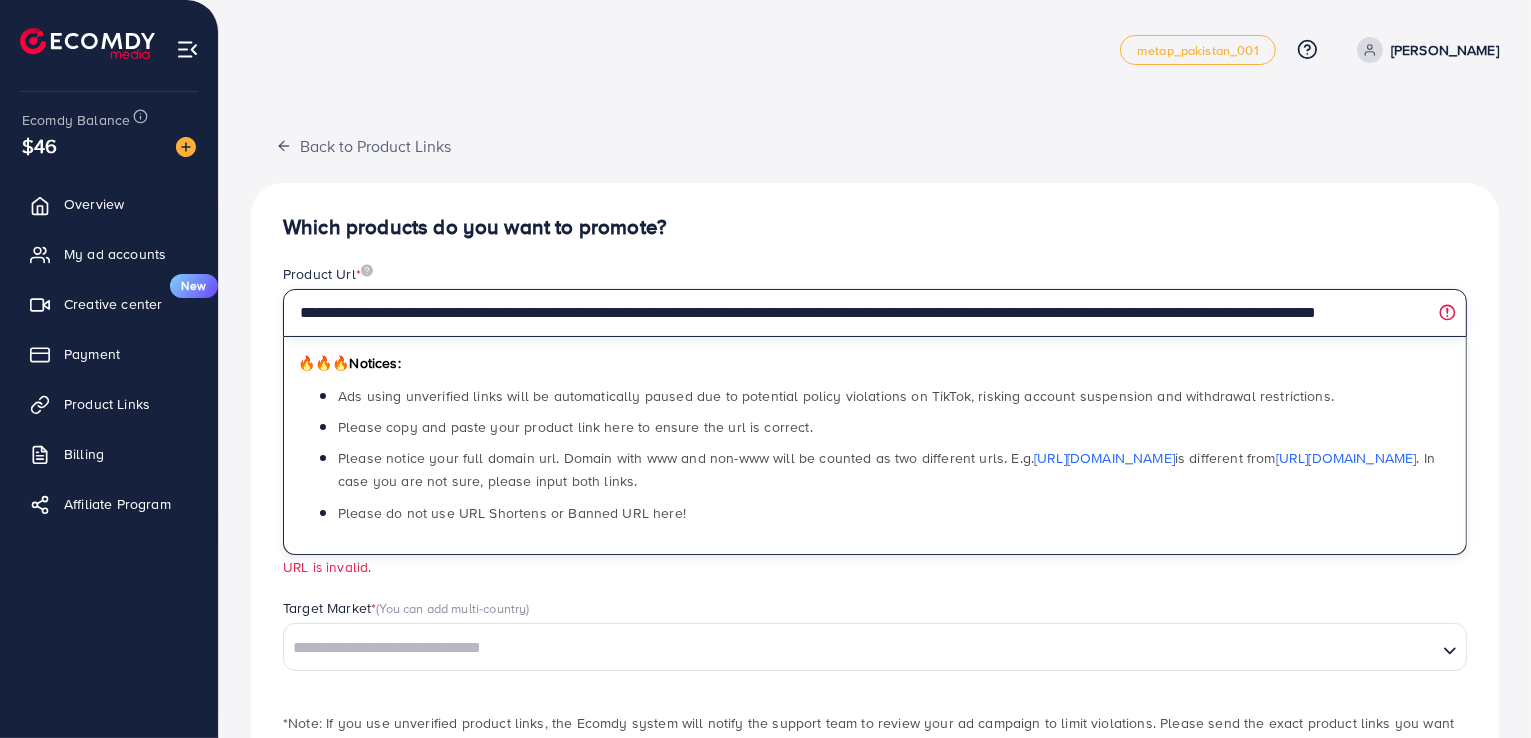 scroll, scrollTop: 0, scrollLeft: 91, axis: horizontal 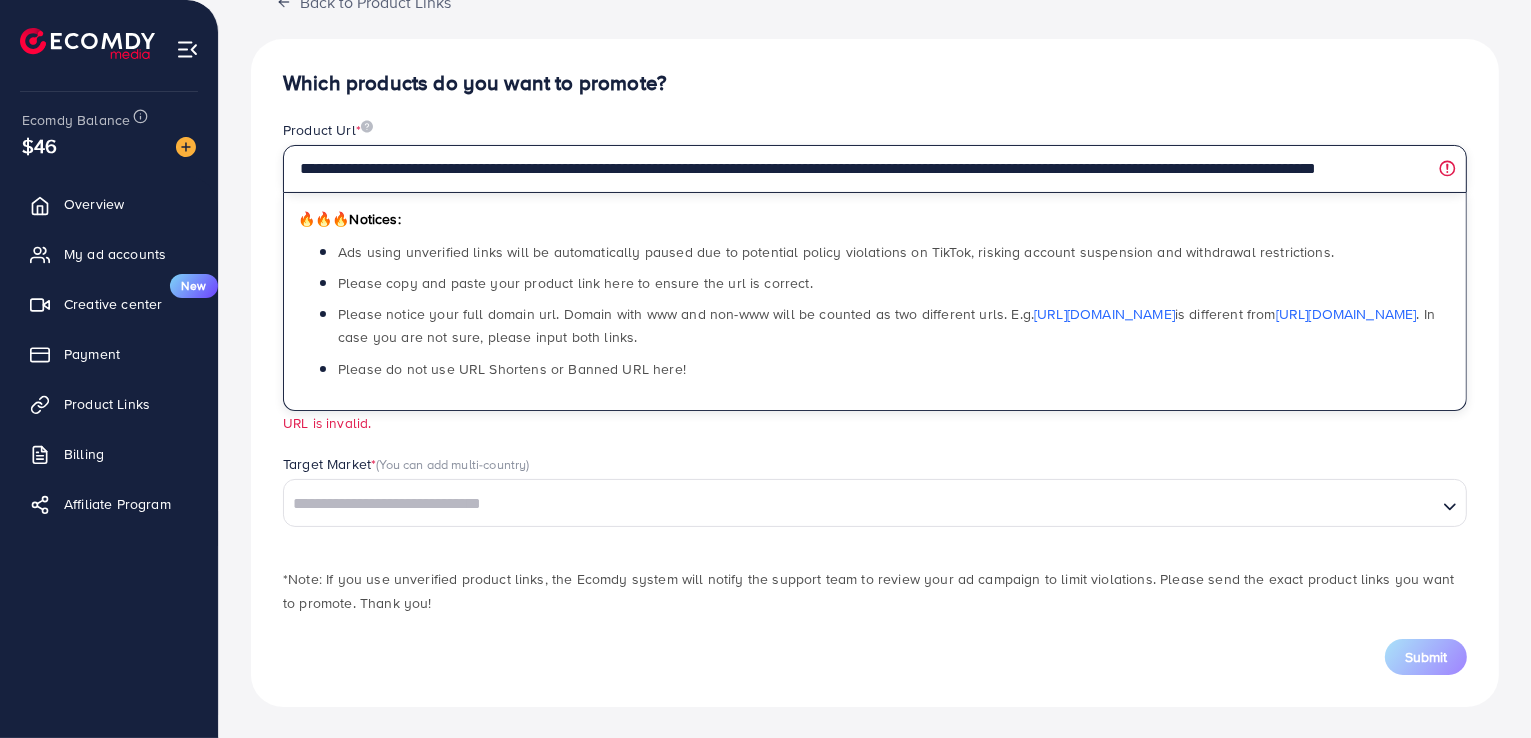 type on "**********" 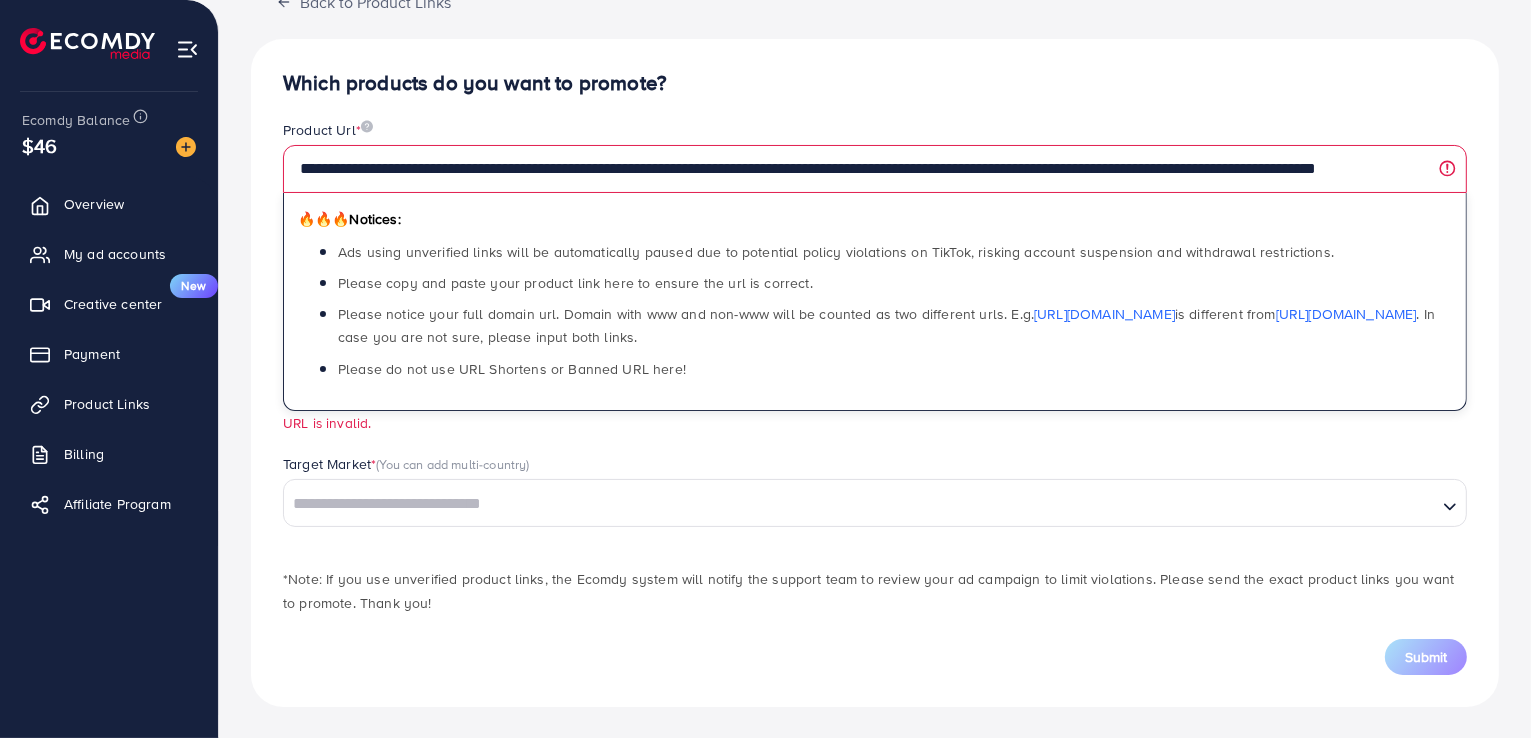scroll, scrollTop: 0, scrollLeft: 0, axis: both 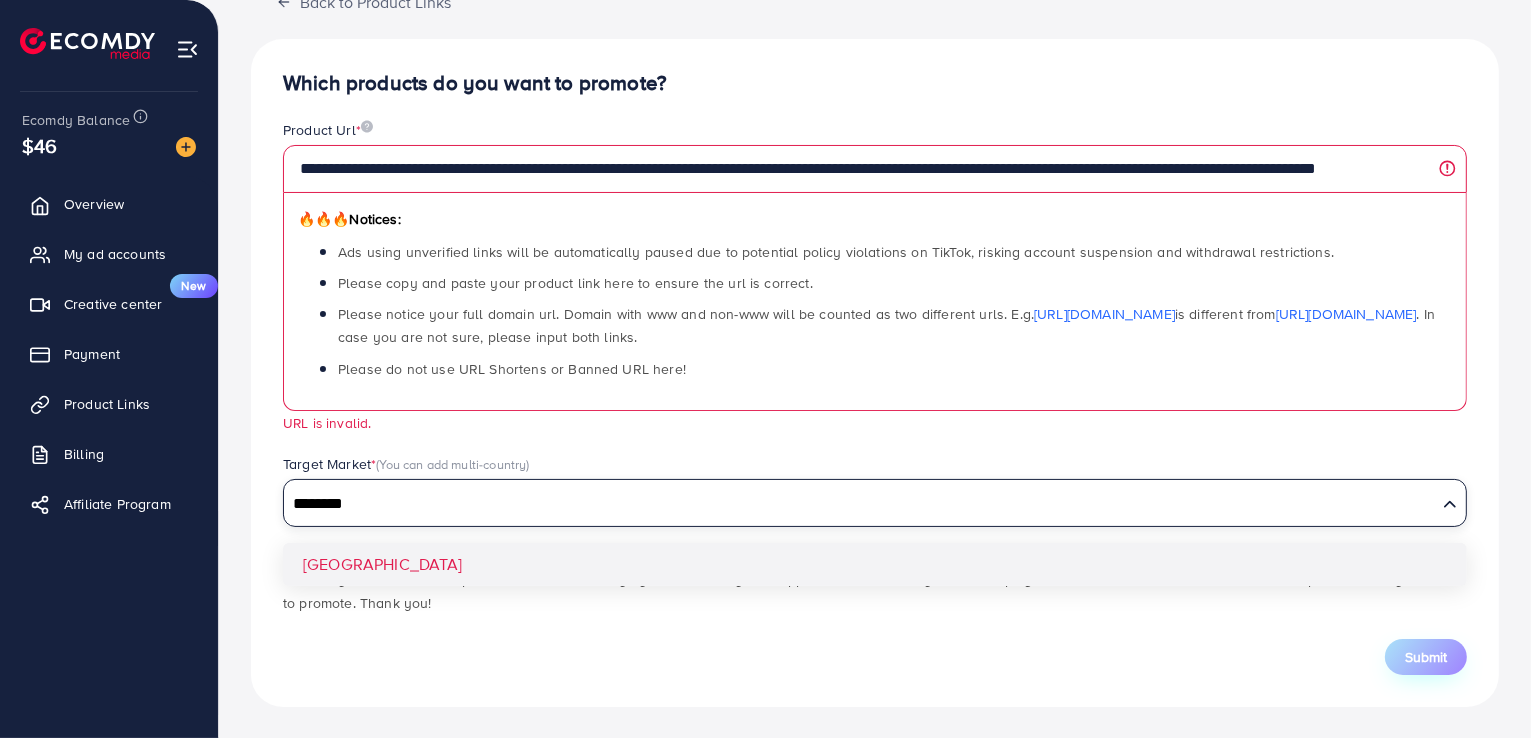 type on "********" 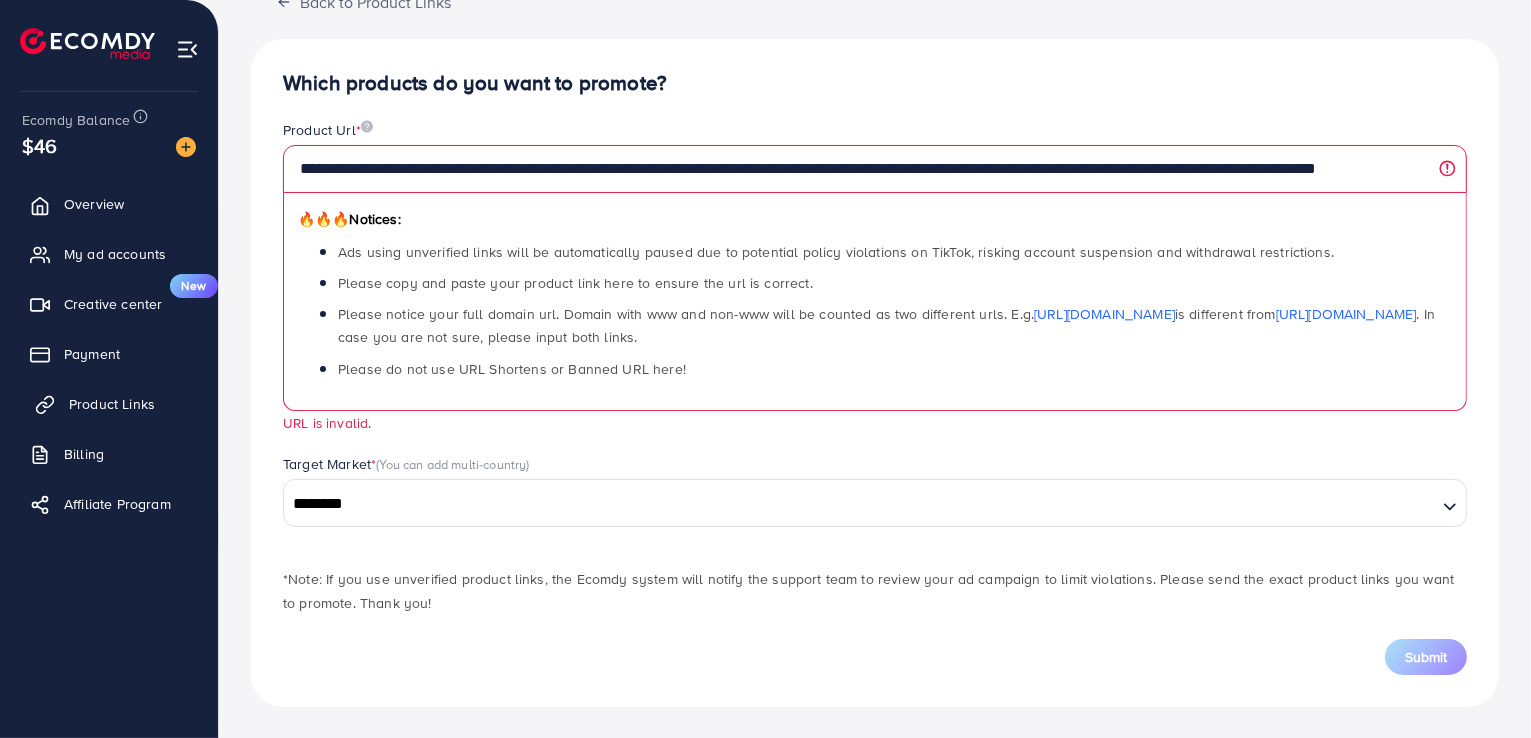 click on "Product Links" at bounding box center [112, 404] 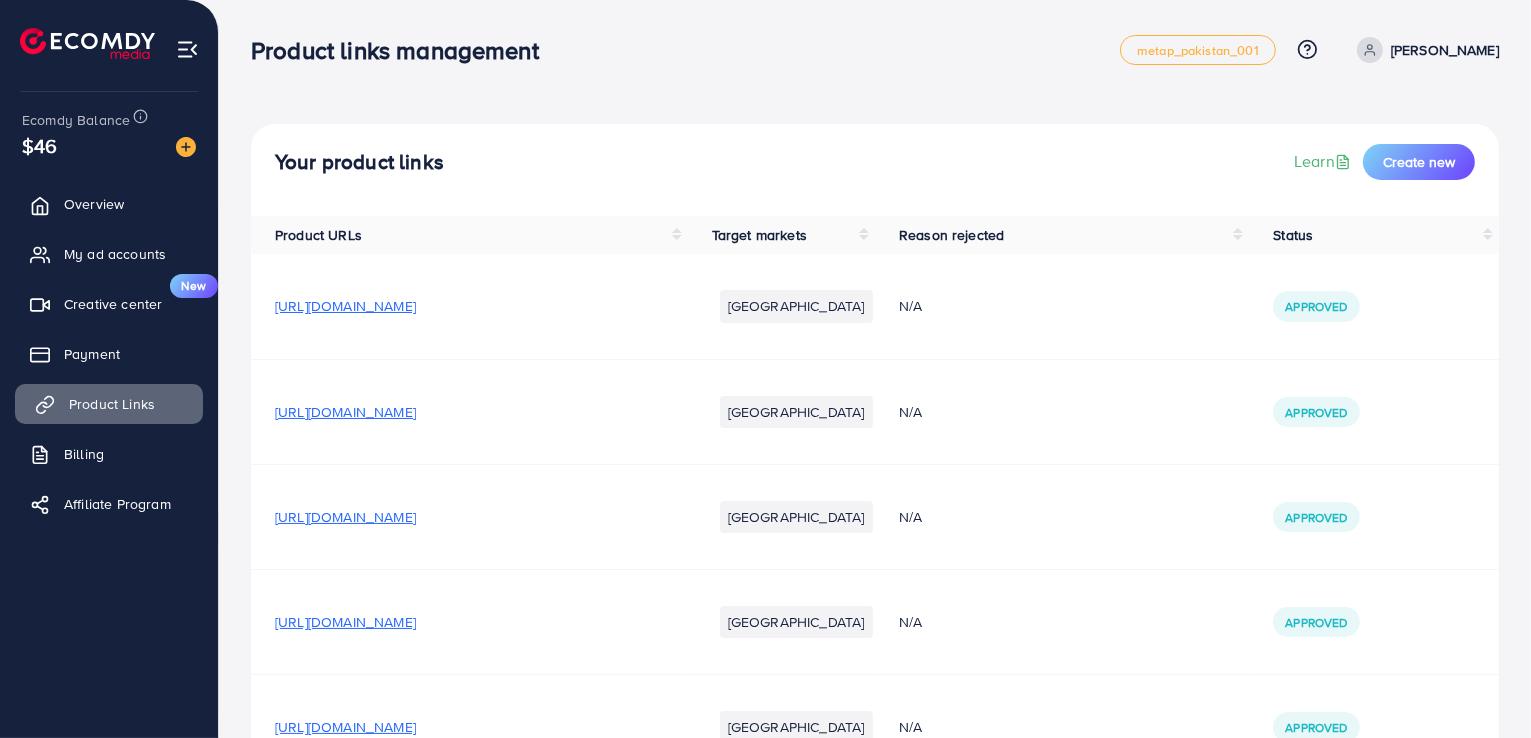 click on "Product Links" at bounding box center (112, 404) 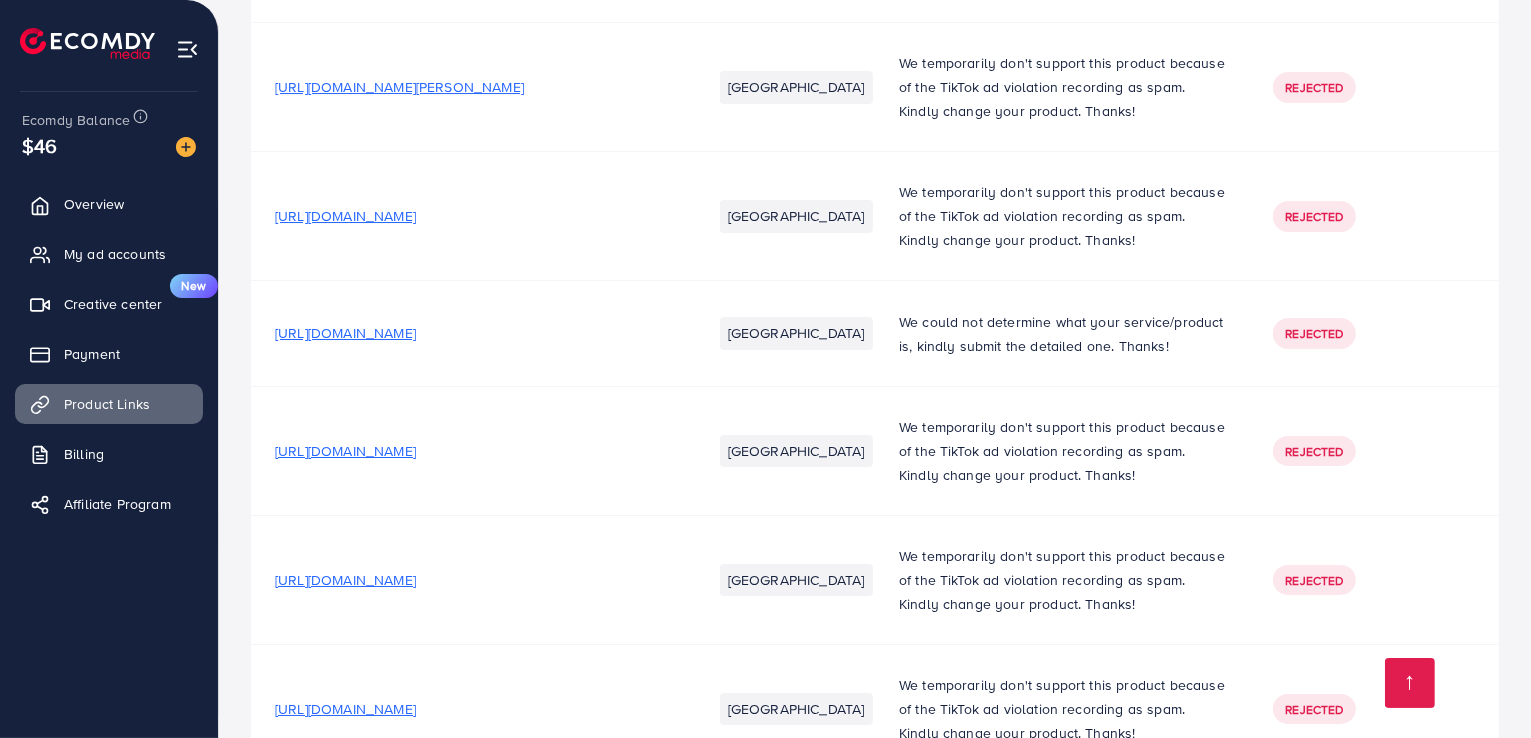 scroll, scrollTop: 7363, scrollLeft: 0, axis: vertical 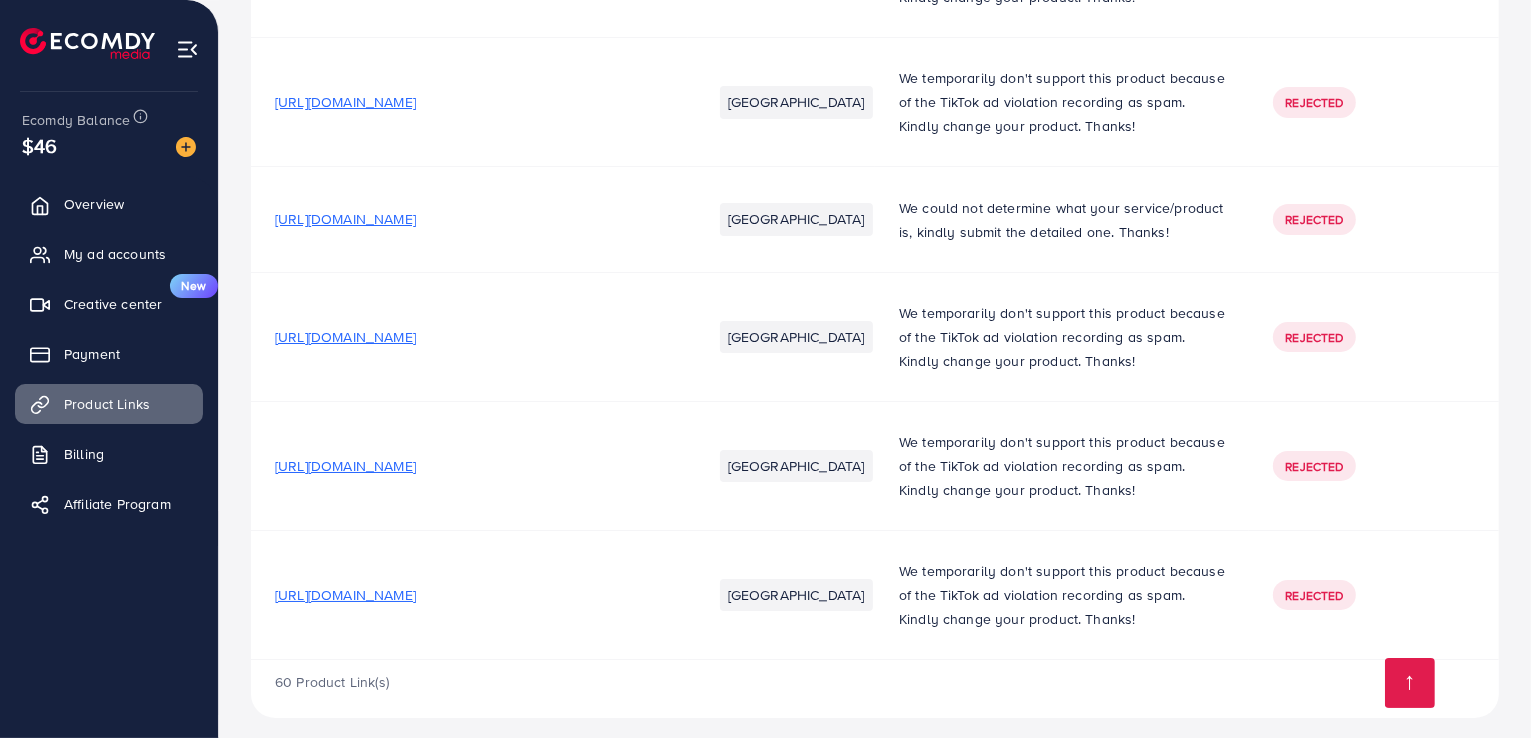 click on "[URL][DOMAIN_NAME]" at bounding box center (345, 466) 